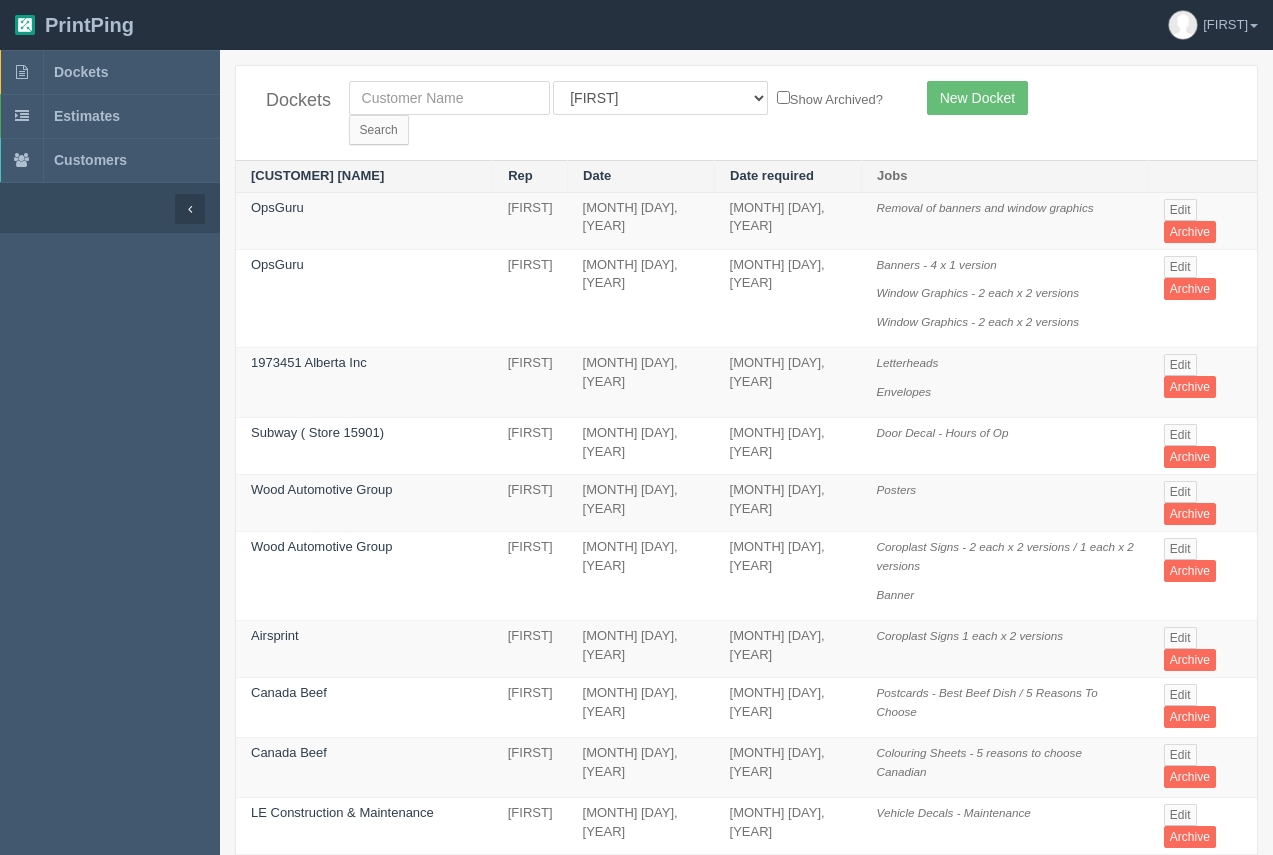 scroll, scrollTop: 0, scrollLeft: 0, axis: both 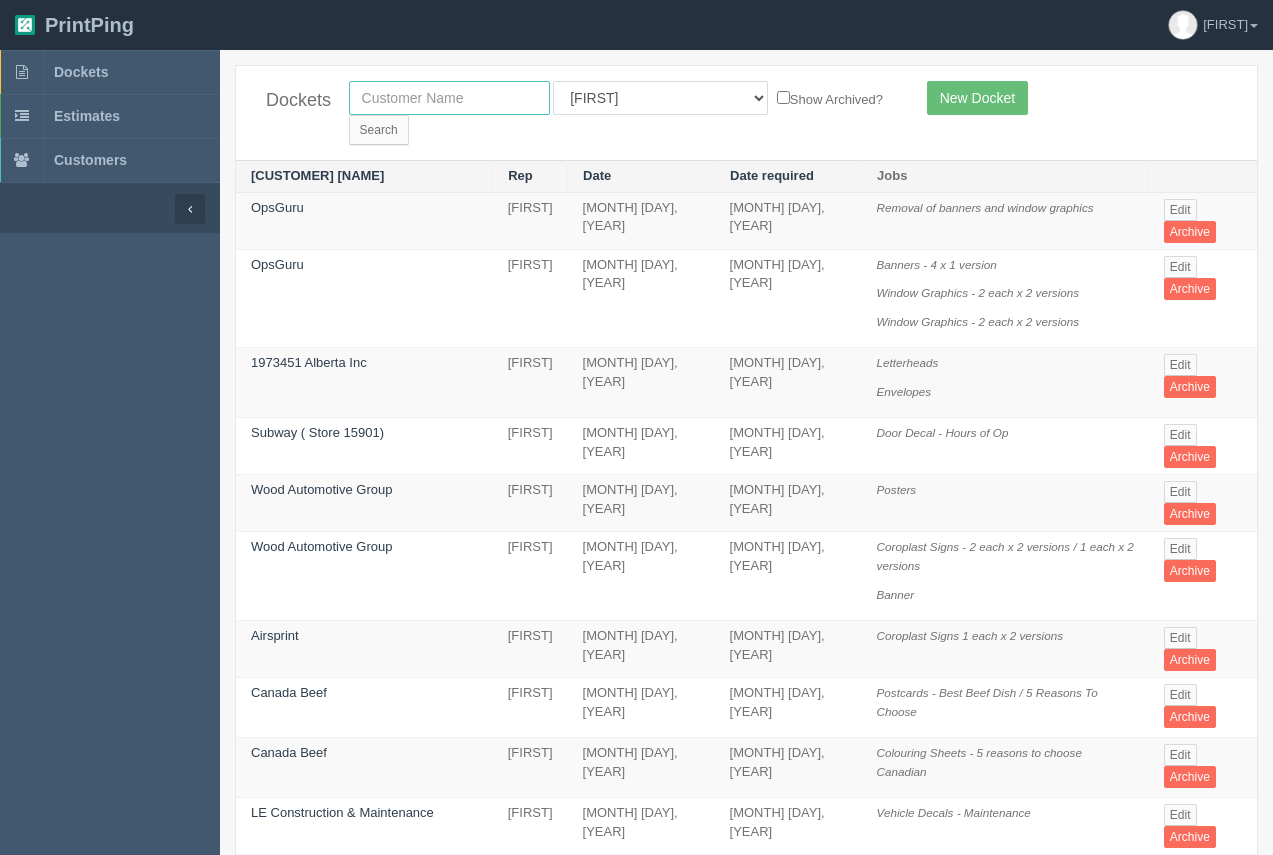click at bounding box center (449, 98) 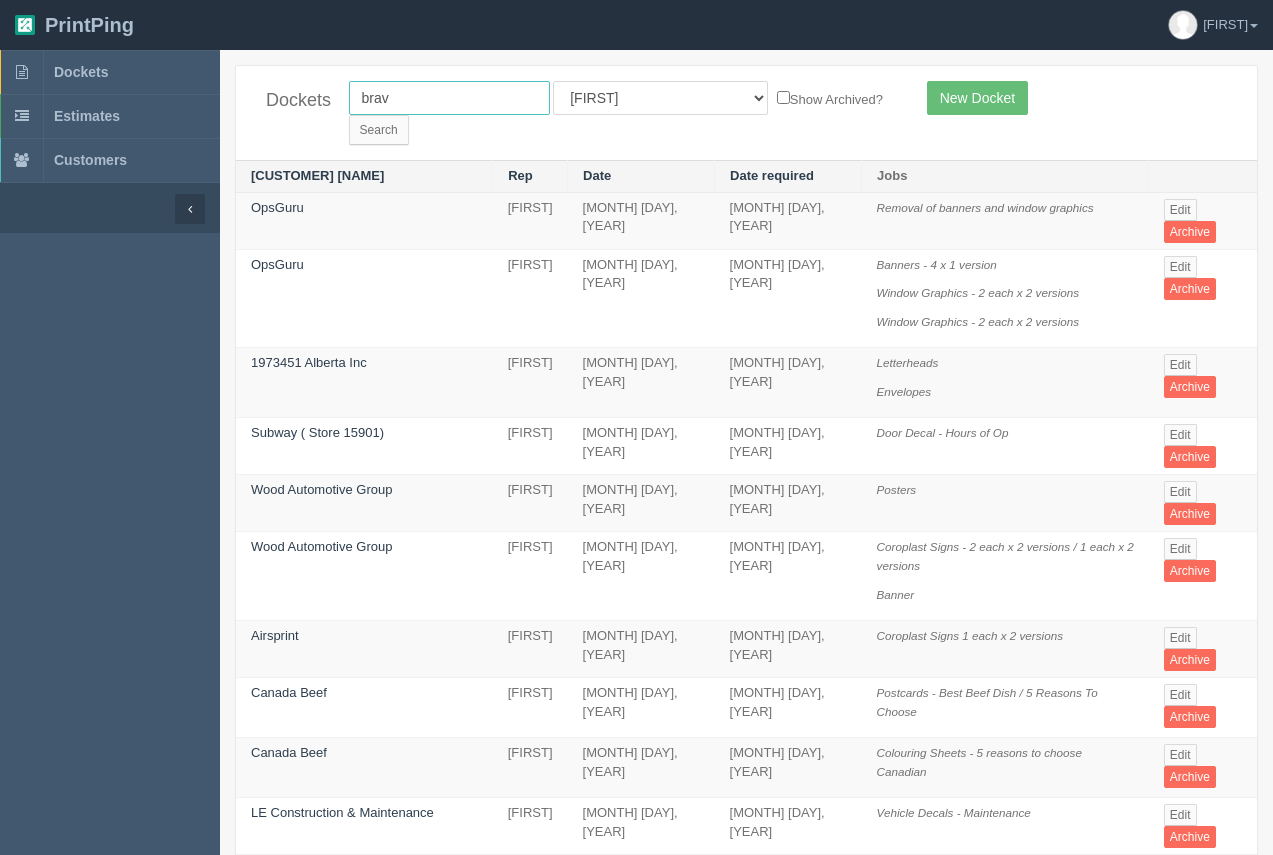 type on "[BRAND]" 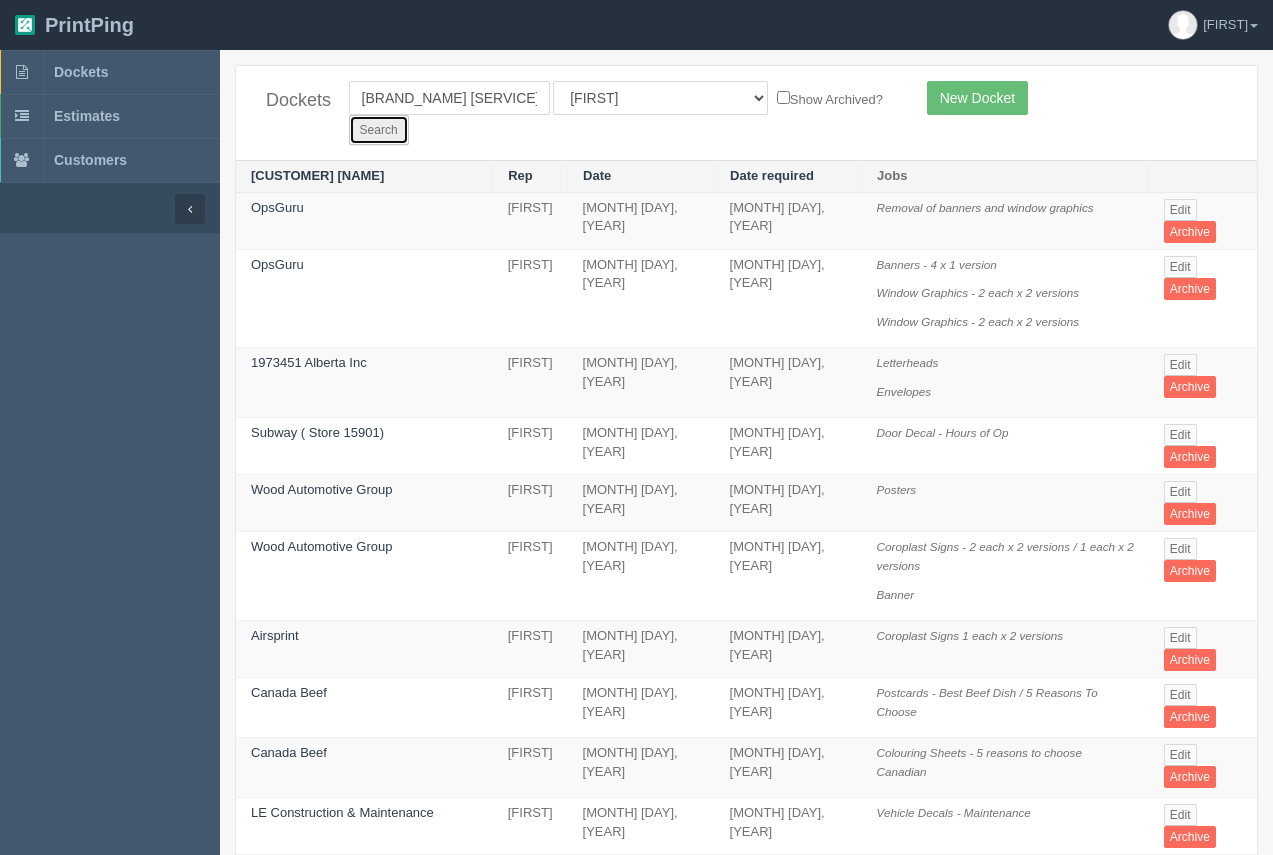 click on "Search" at bounding box center (379, 130) 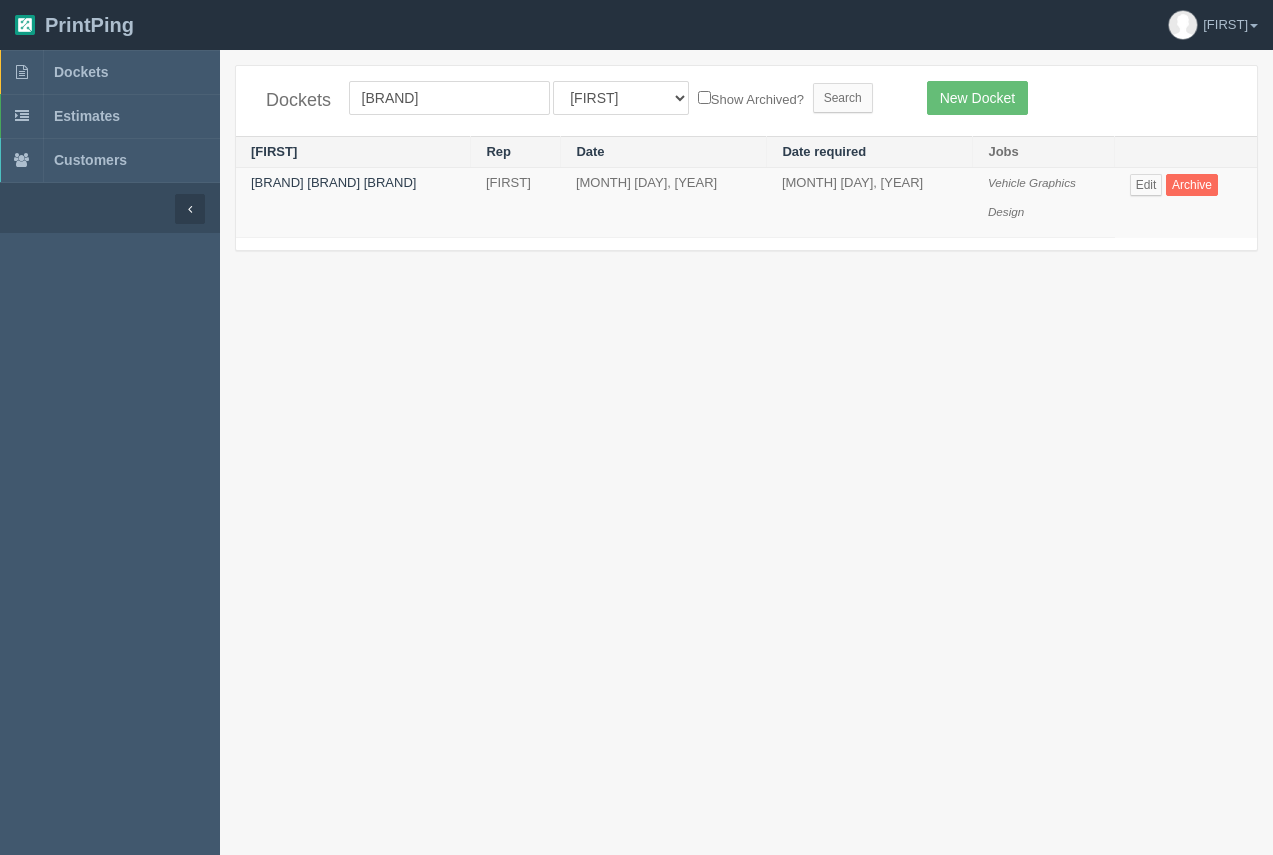 scroll, scrollTop: 0, scrollLeft: 0, axis: both 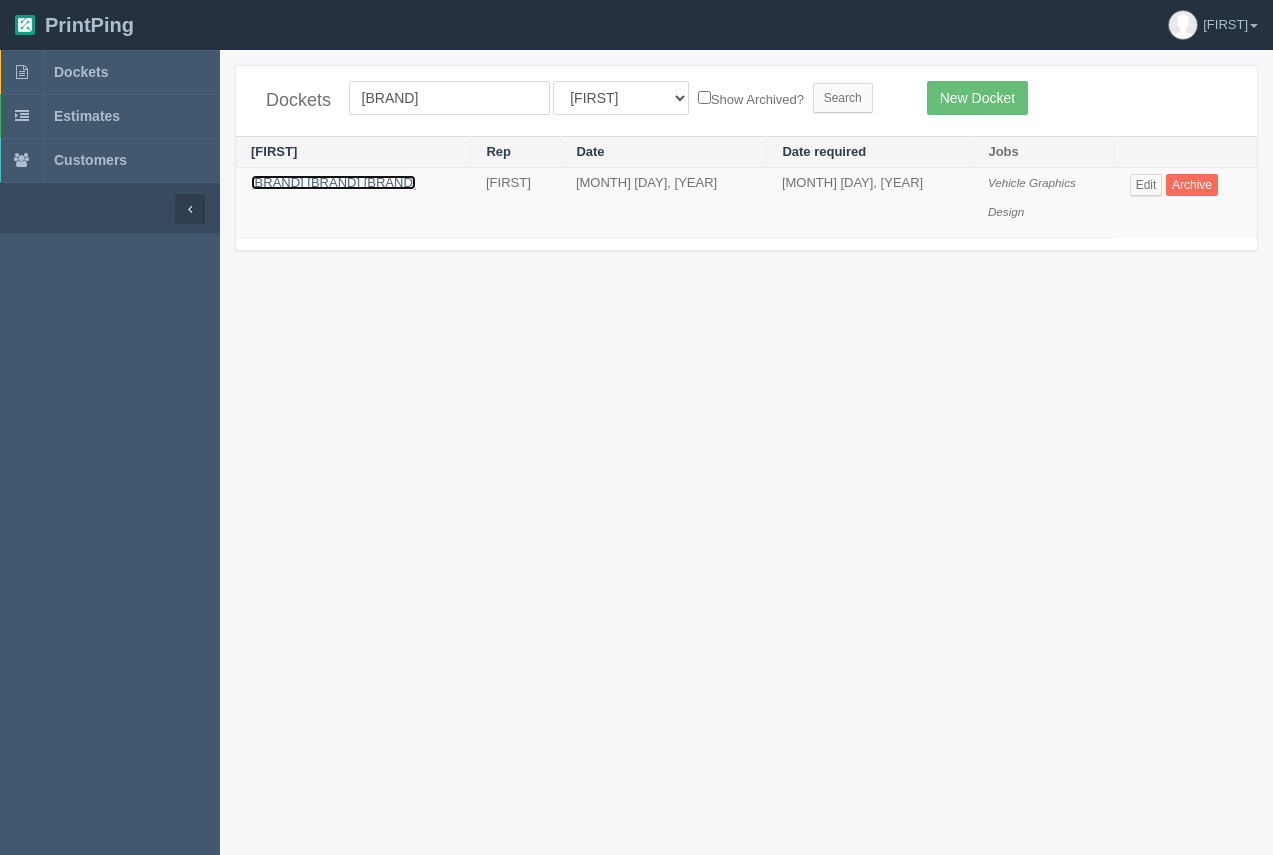 click on "[BRAND] [BRAND] [BRAND]" at bounding box center (333, 182) 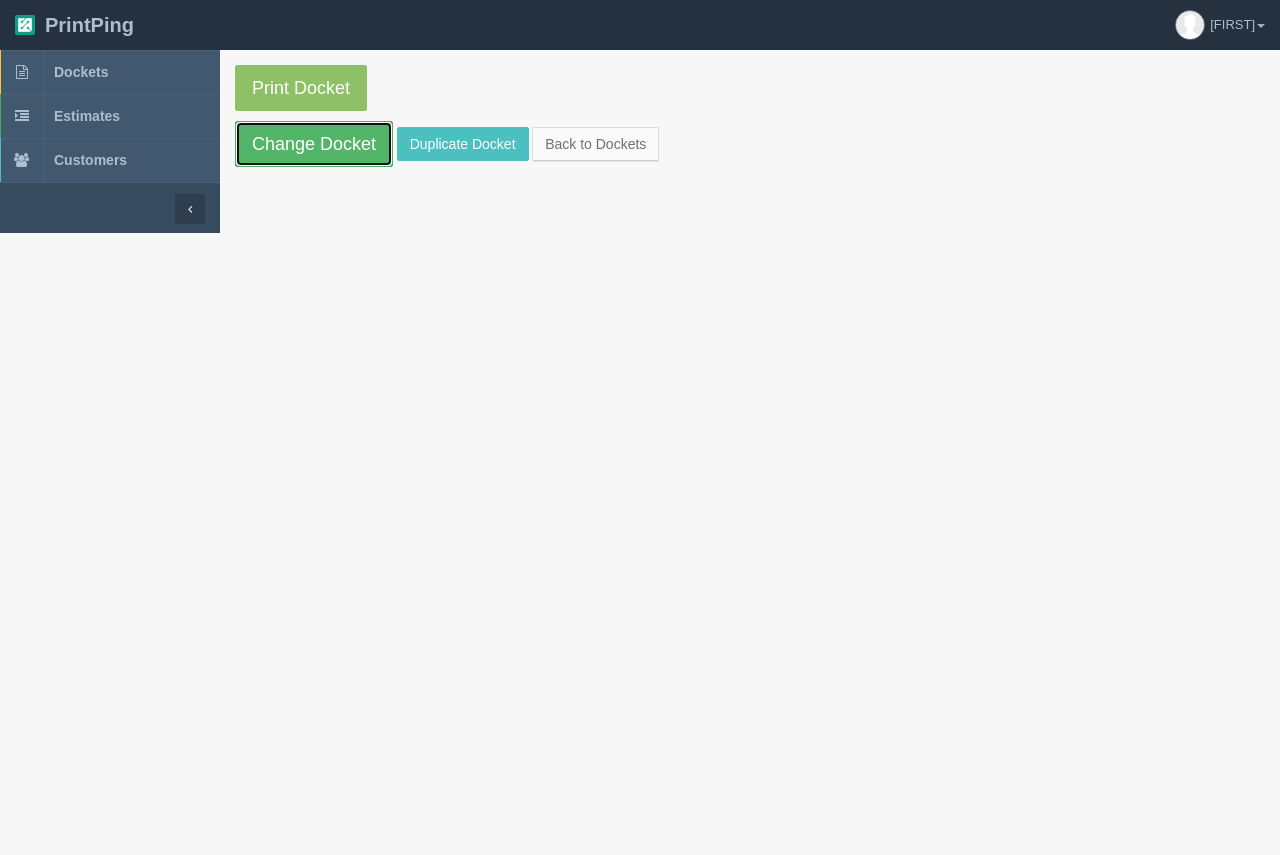 click on "Change Docket" at bounding box center [314, 144] 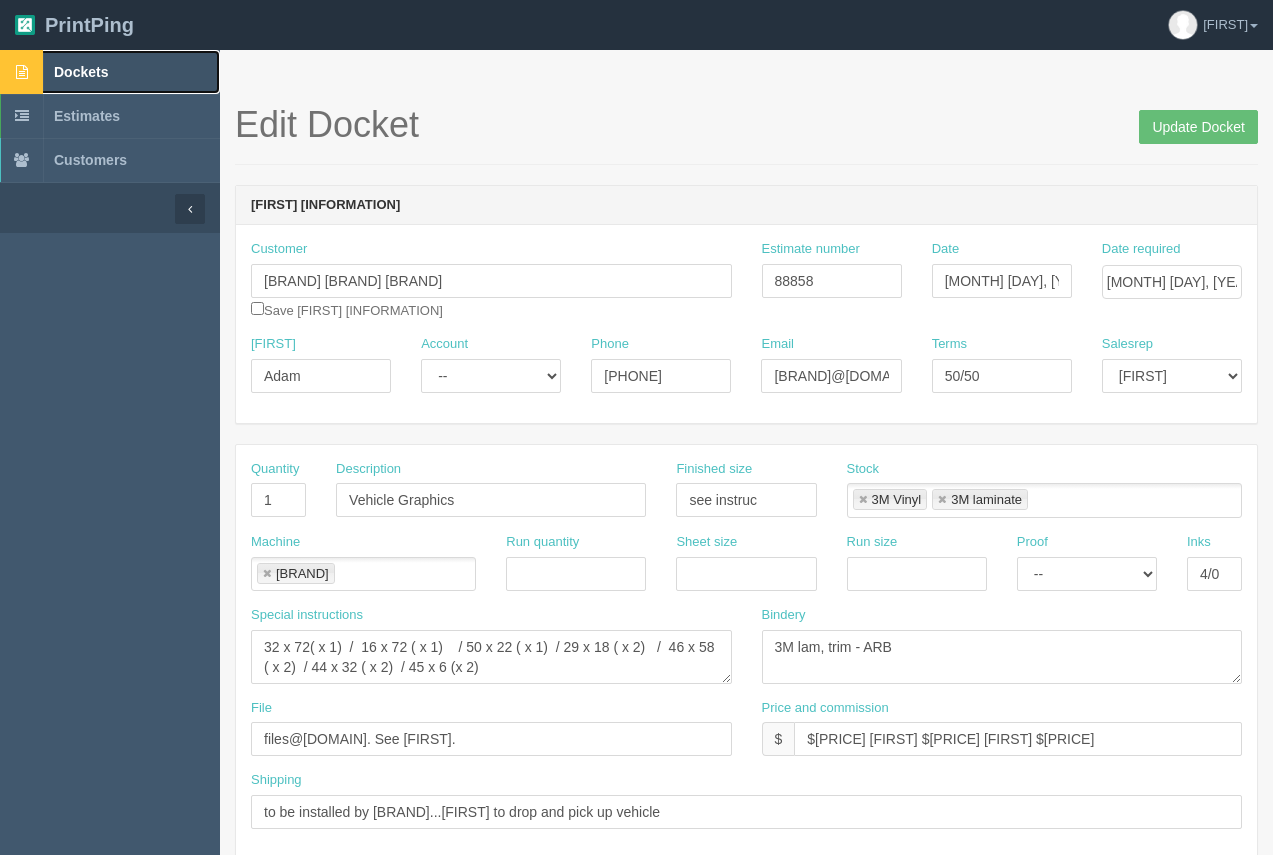 click on "Dockets" at bounding box center (81, 72) 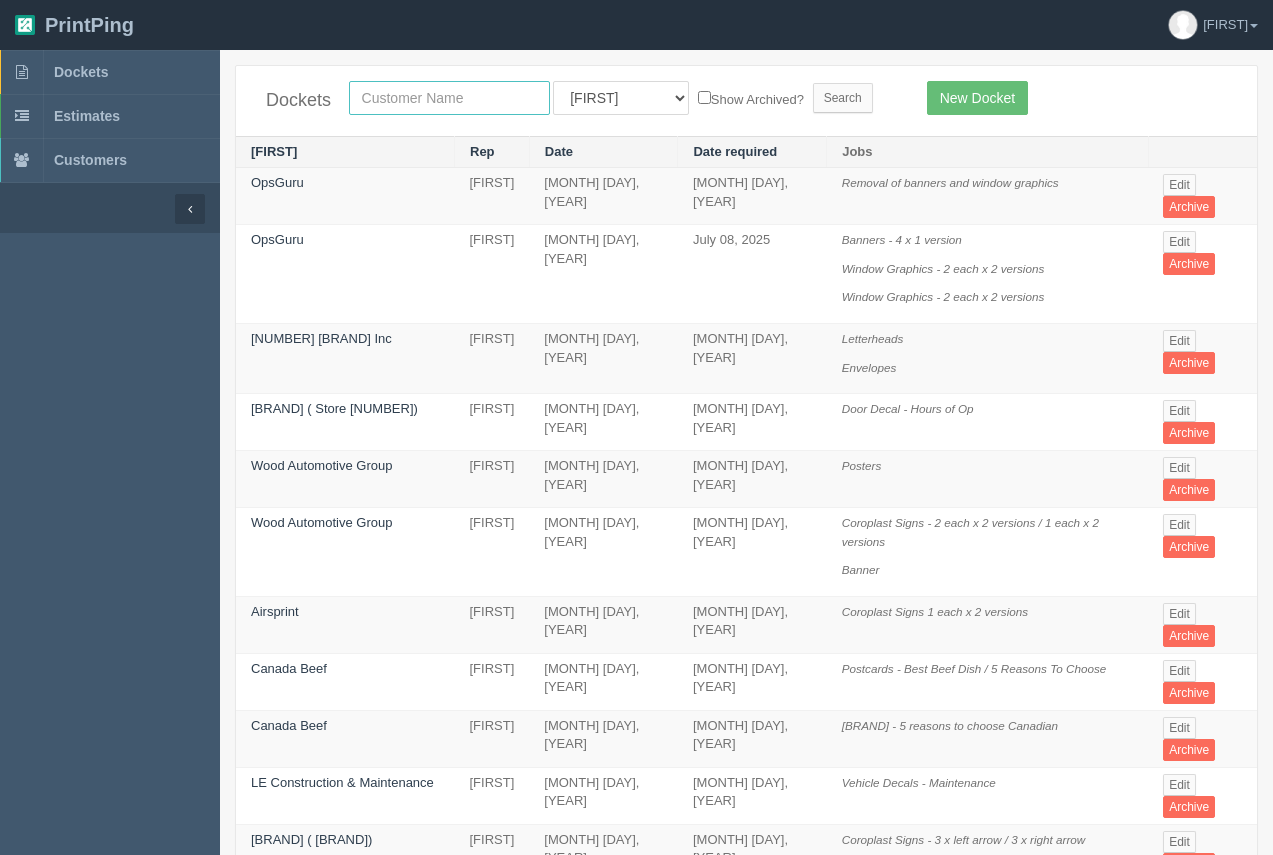 click at bounding box center (449, 98) 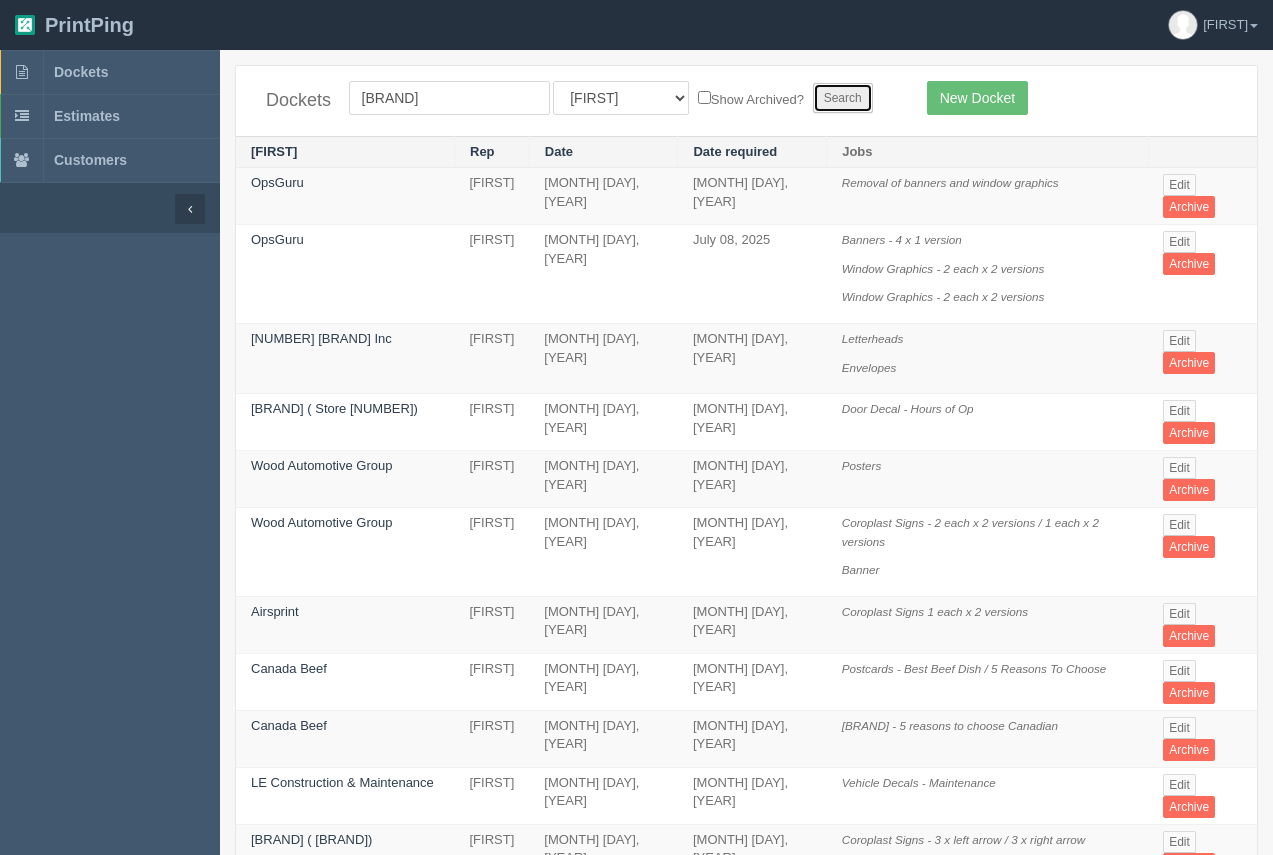 click on "Search" at bounding box center (843, 98) 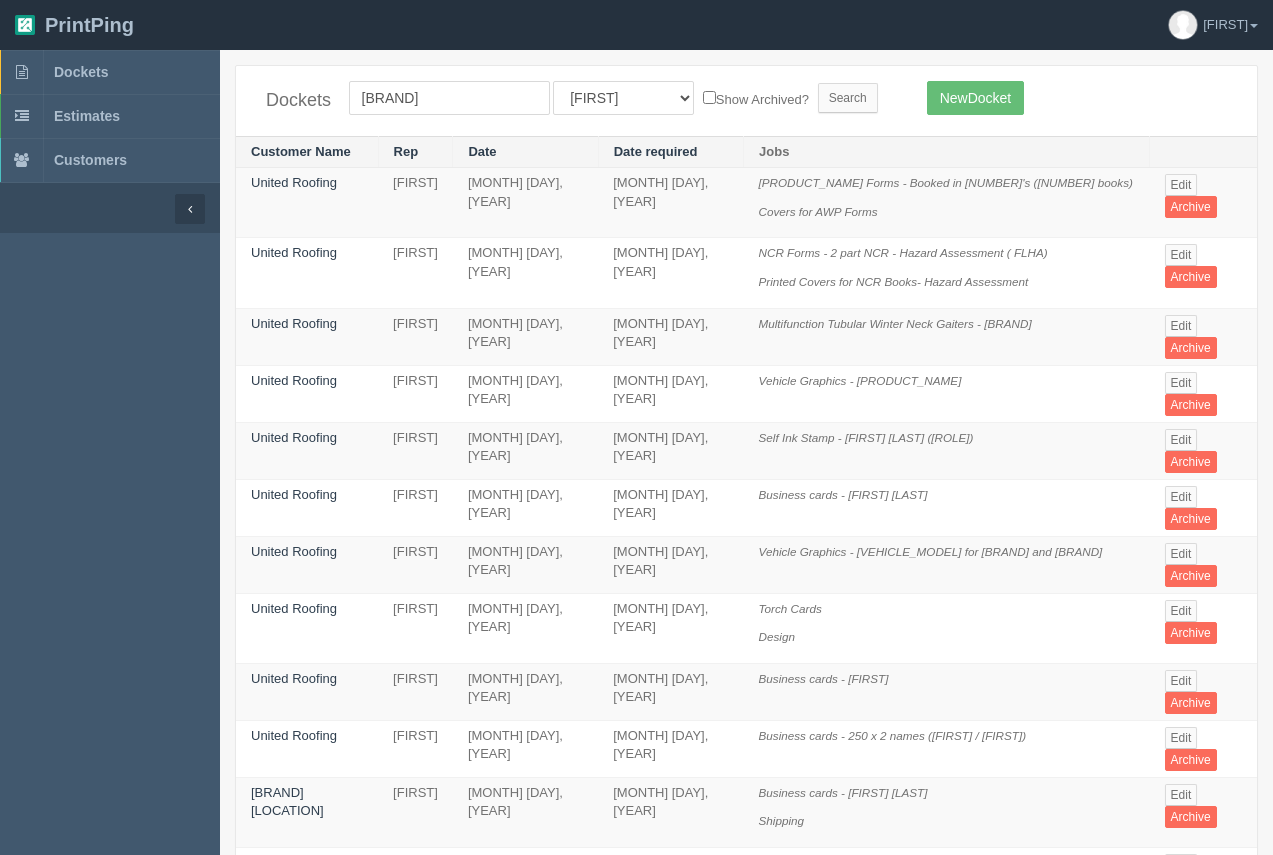 scroll, scrollTop: 0, scrollLeft: 0, axis: both 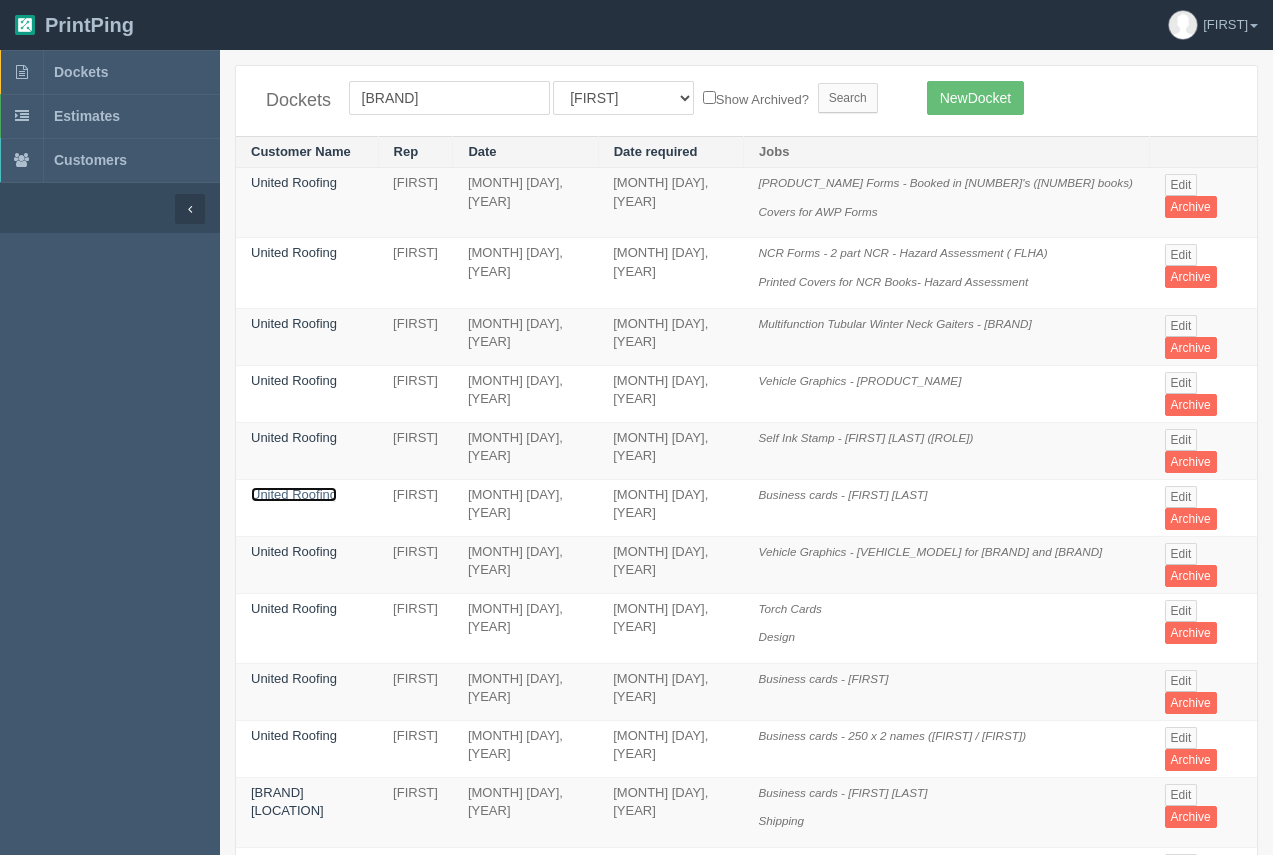 click on "United Roofing" at bounding box center [294, 494] 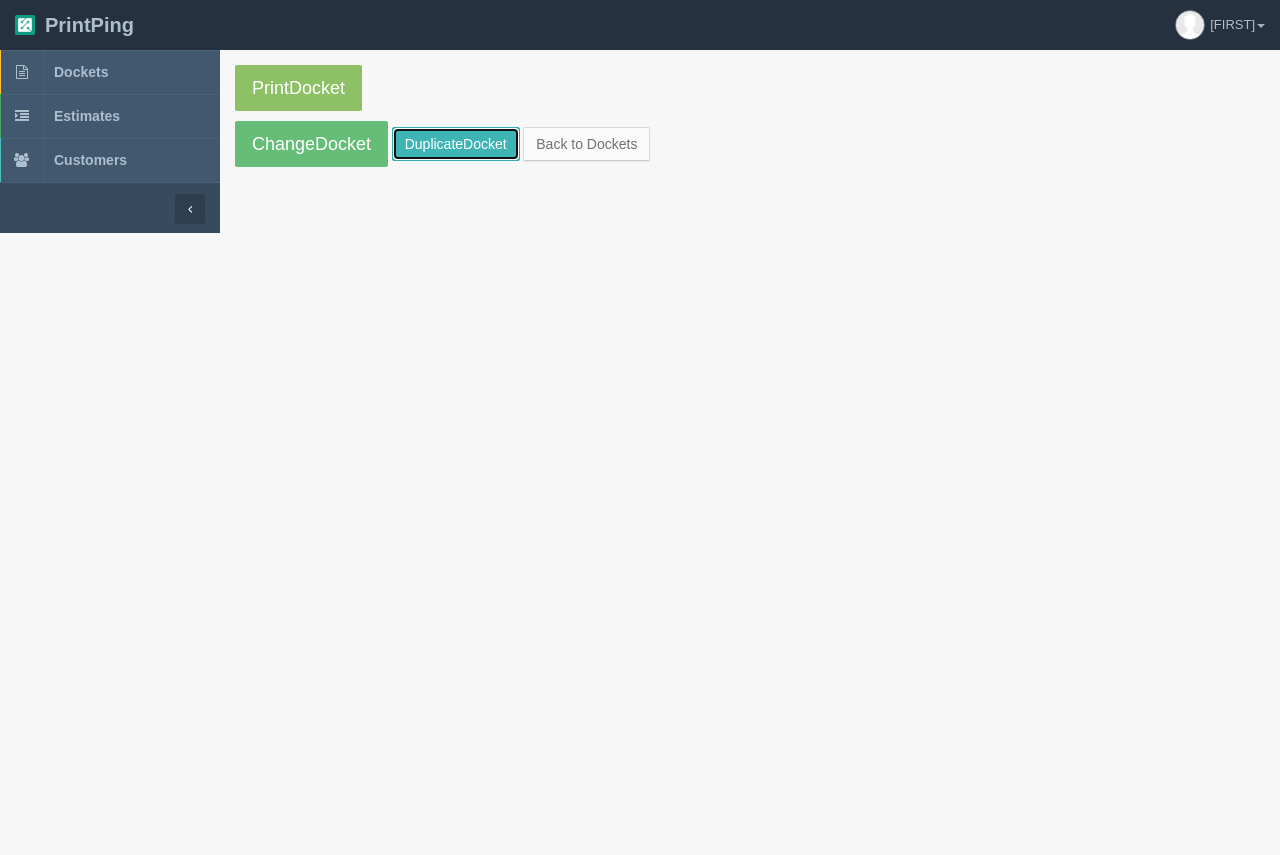 click on "DuplicateDocket" at bounding box center [456, 144] 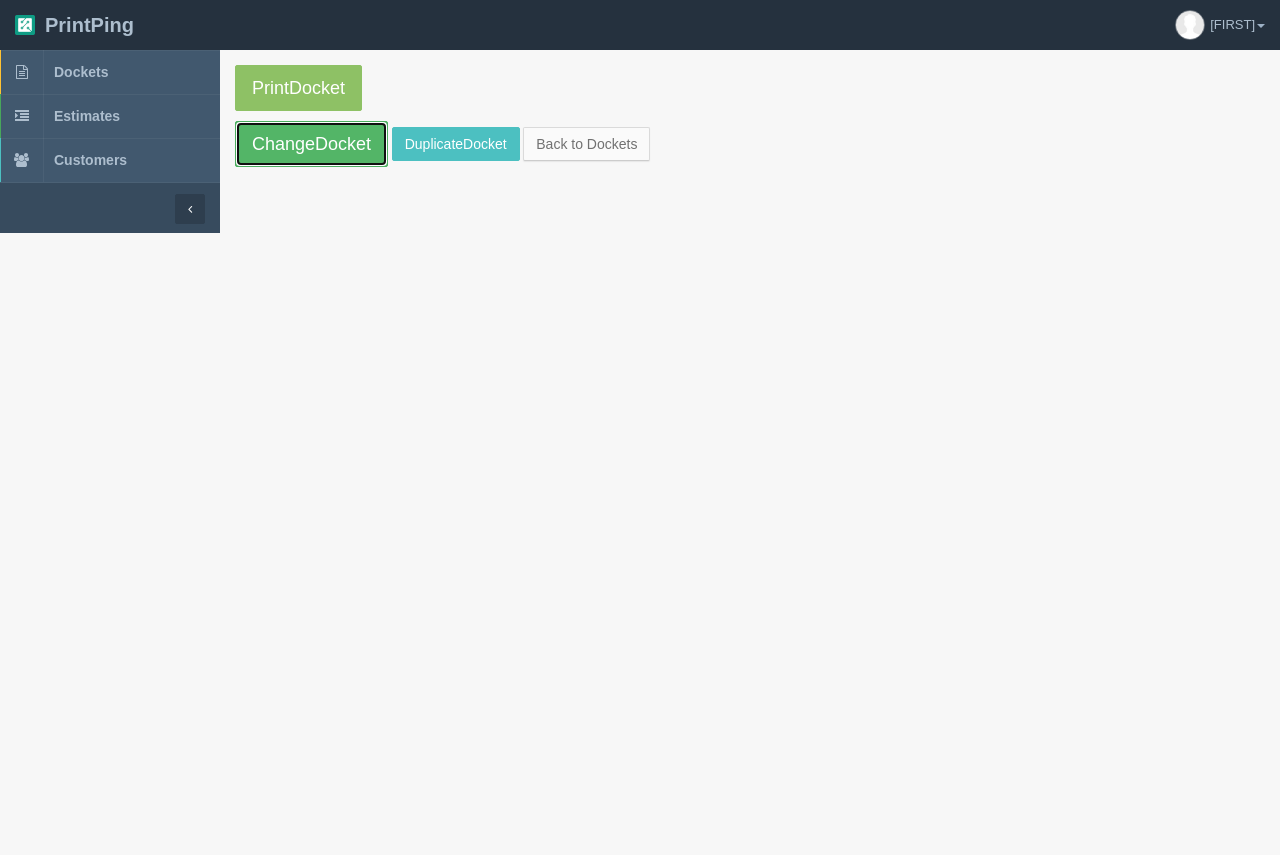click on "ChangeDocket" at bounding box center (311, 144) 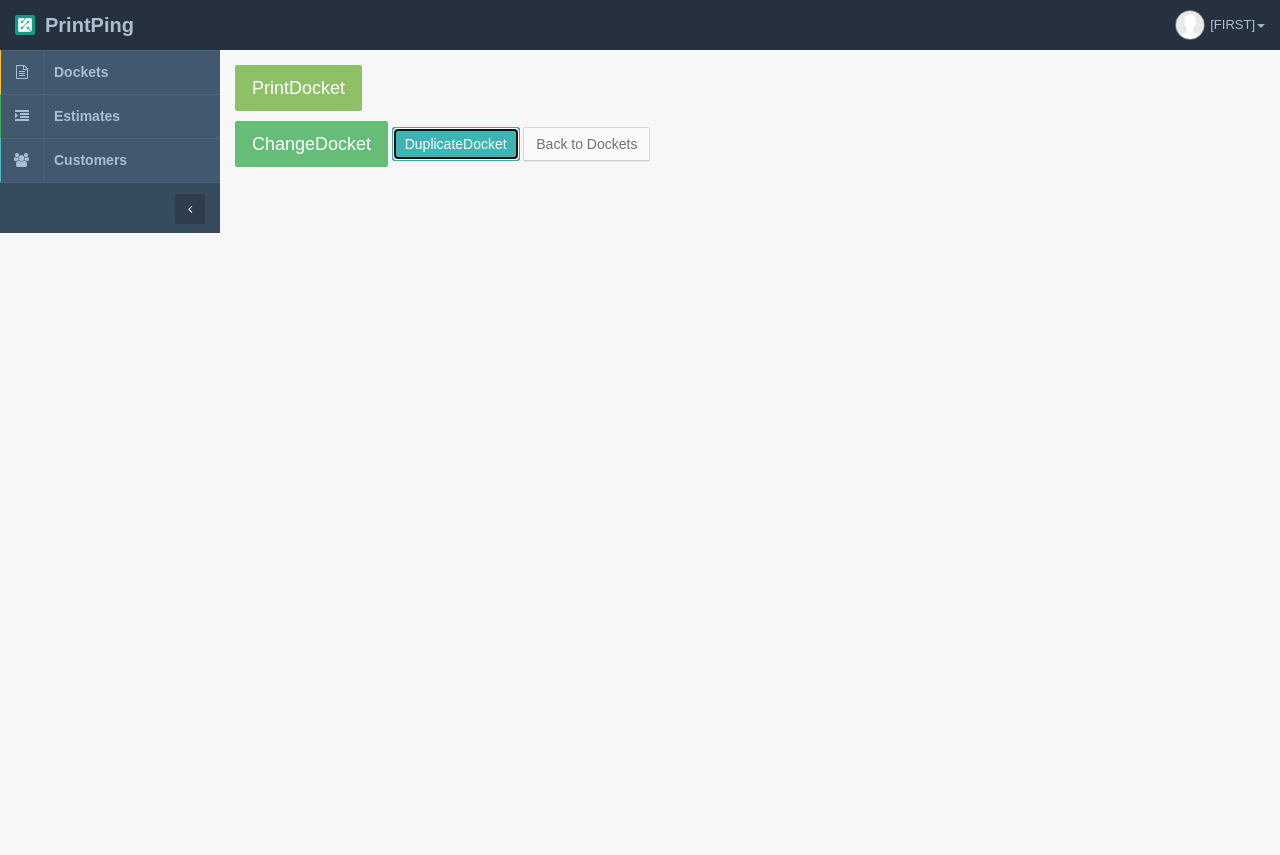 click on "DuplicateDocket" at bounding box center [456, 144] 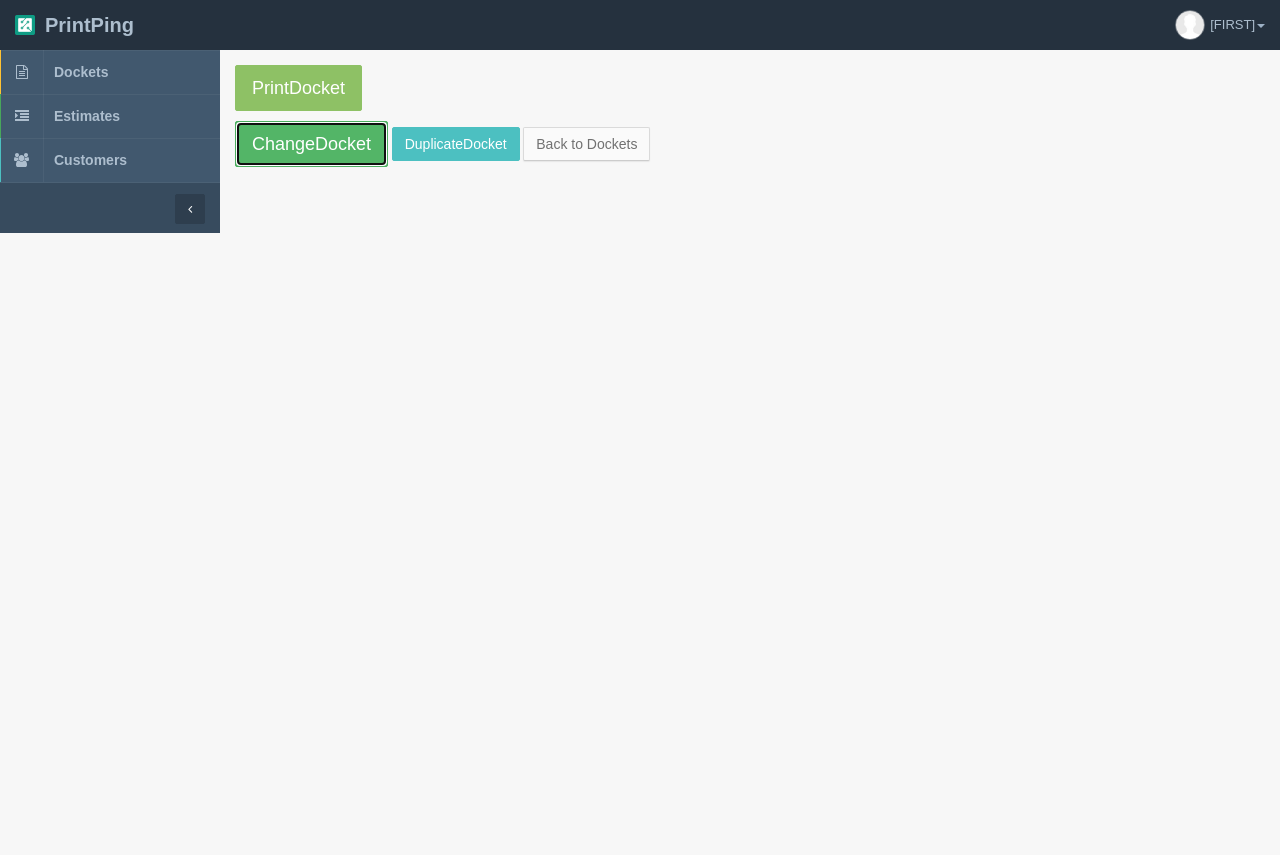 click on "ChangeDocket" at bounding box center [311, 144] 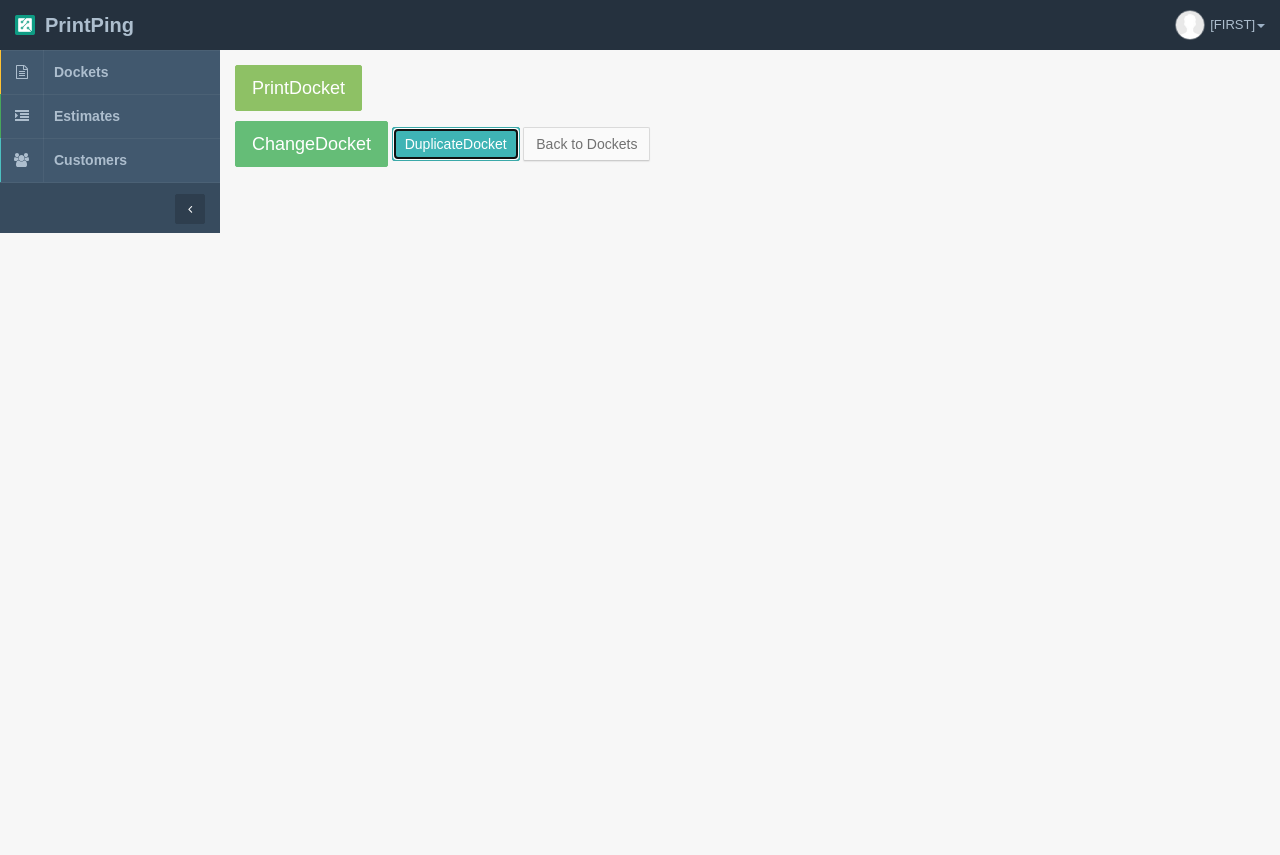click on "DuplicateDocket" at bounding box center (456, 144) 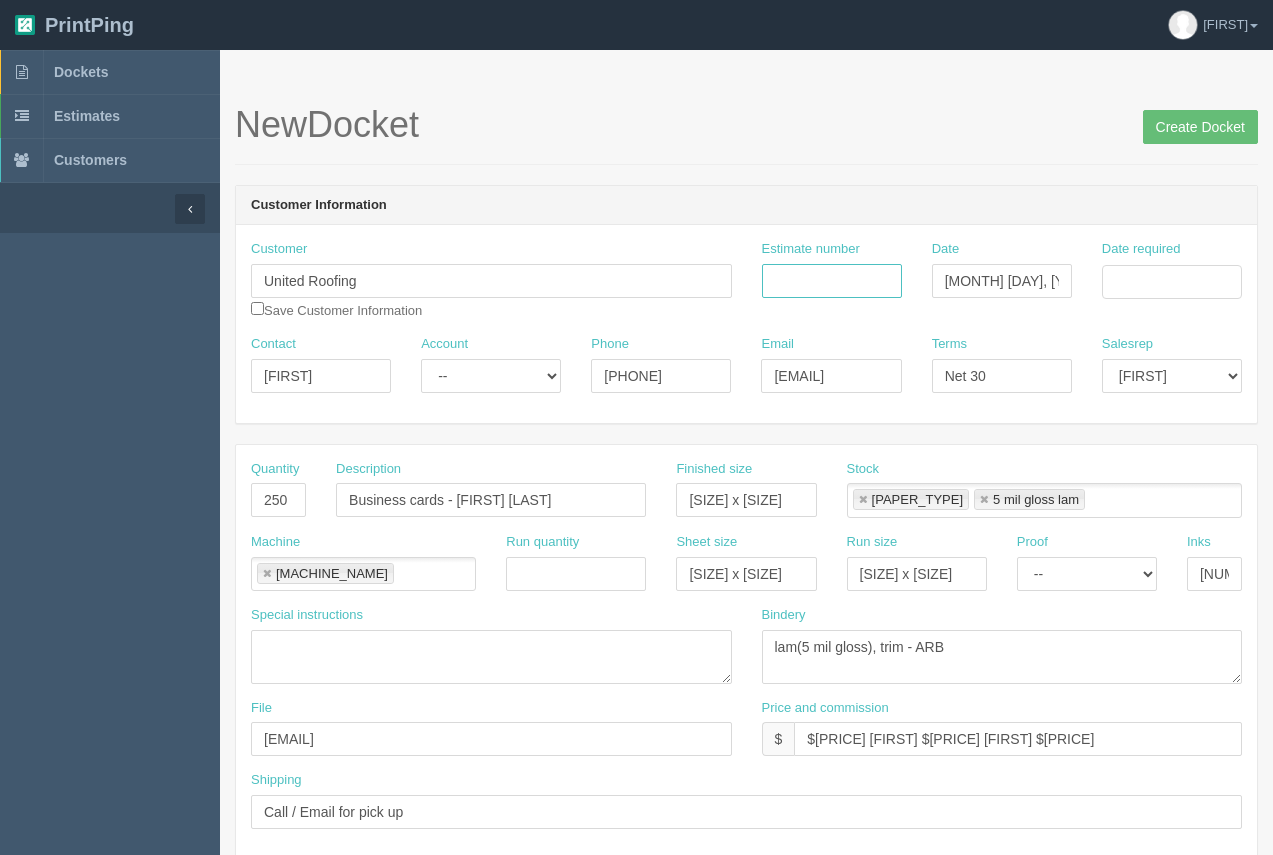 click on "Estimate number" at bounding box center [832, 281] 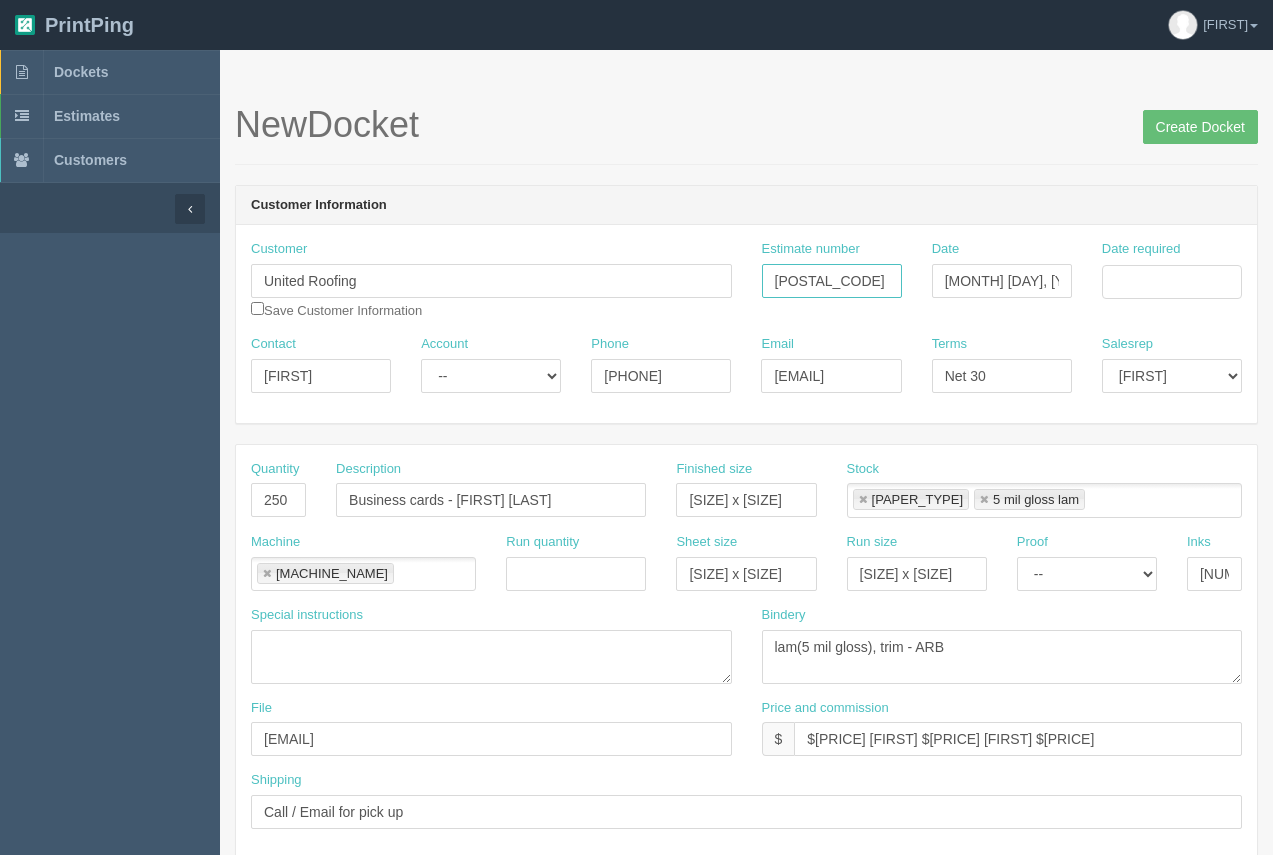 type on "[POSTAL_CODE]" 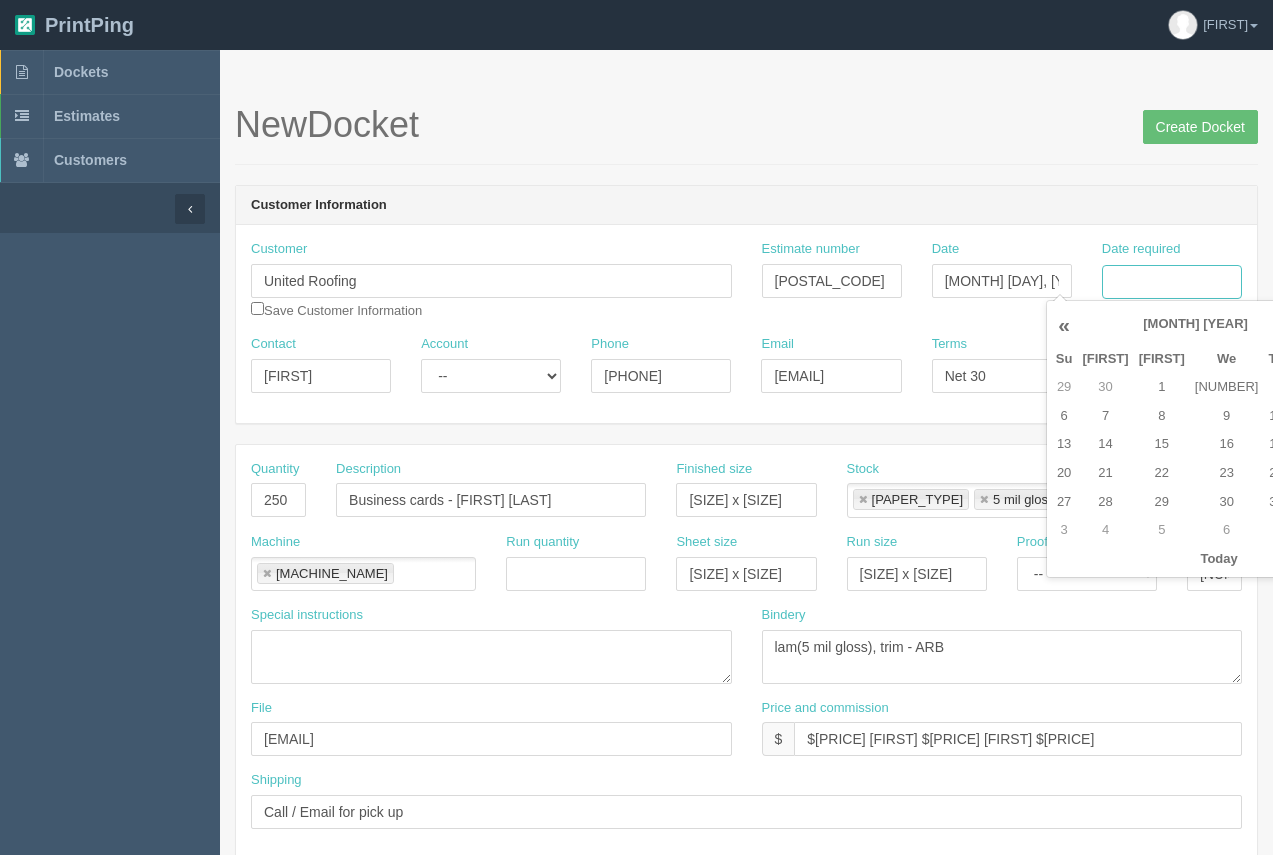 drag, startPoint x: 1109, startPoint y: 291, endPoint x: 1105, endPoint y: 311, distance: 20.396078 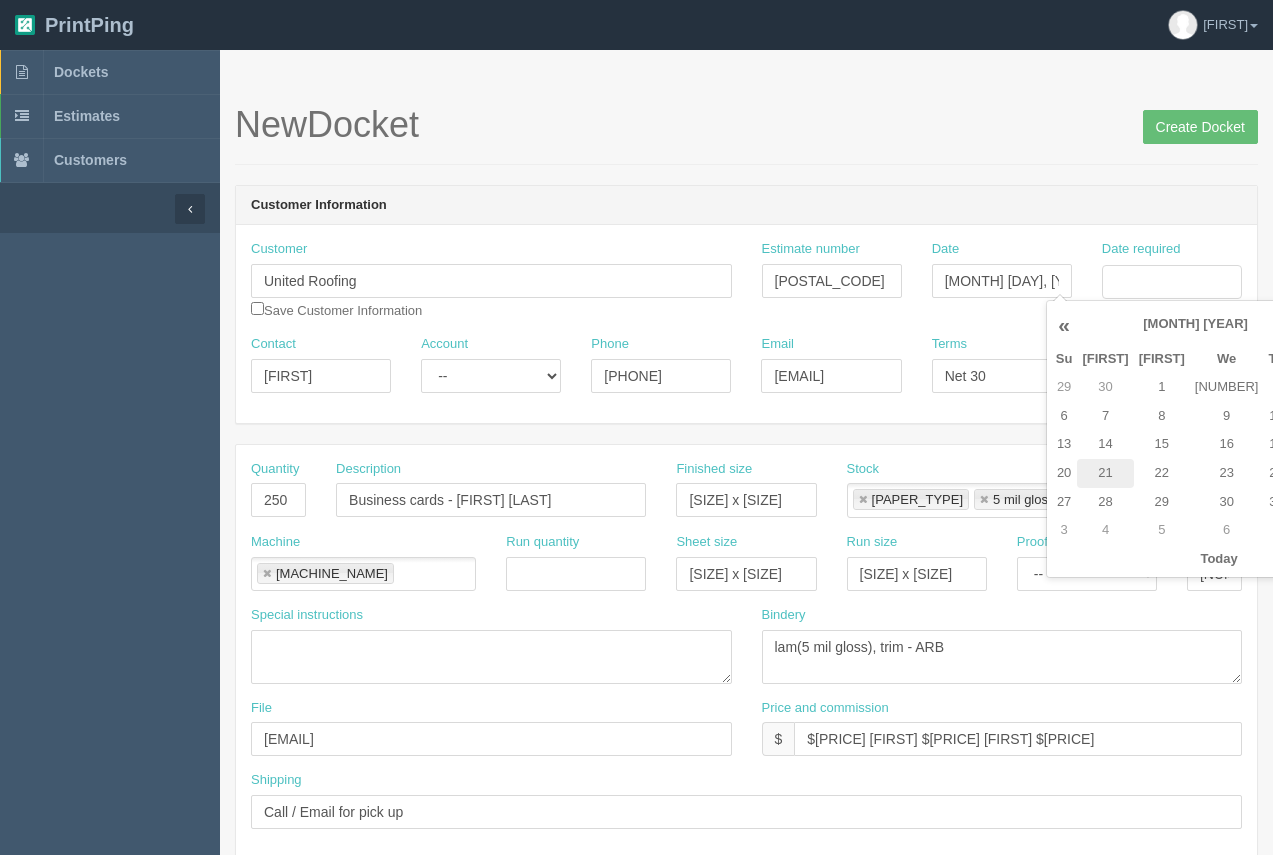 click on "21" at bounding box center (1105, 387) 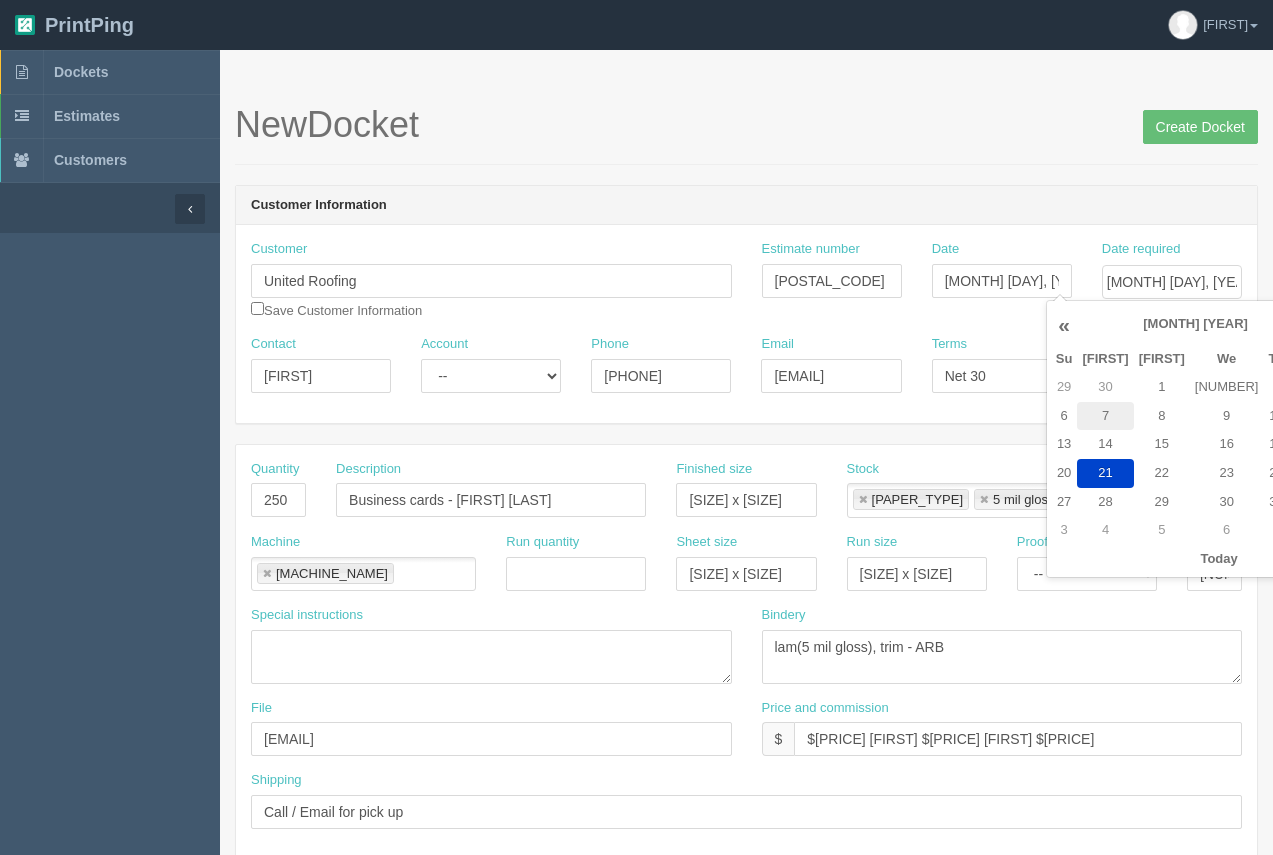 click on "7" at bounding box center [1105, 387] 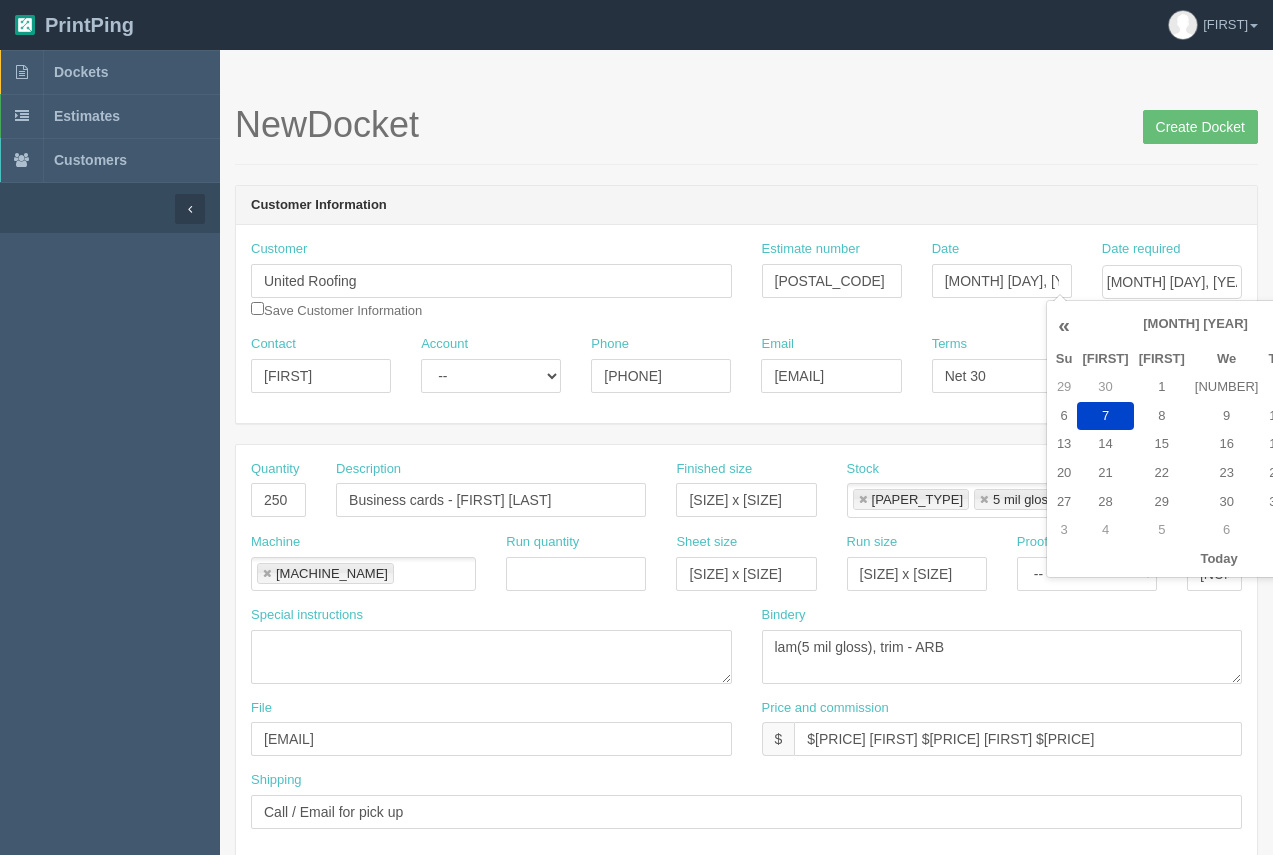 click on "[NEW_DOCKET]
[CREATE_DOCKET]" at bounding box center [746, 125] 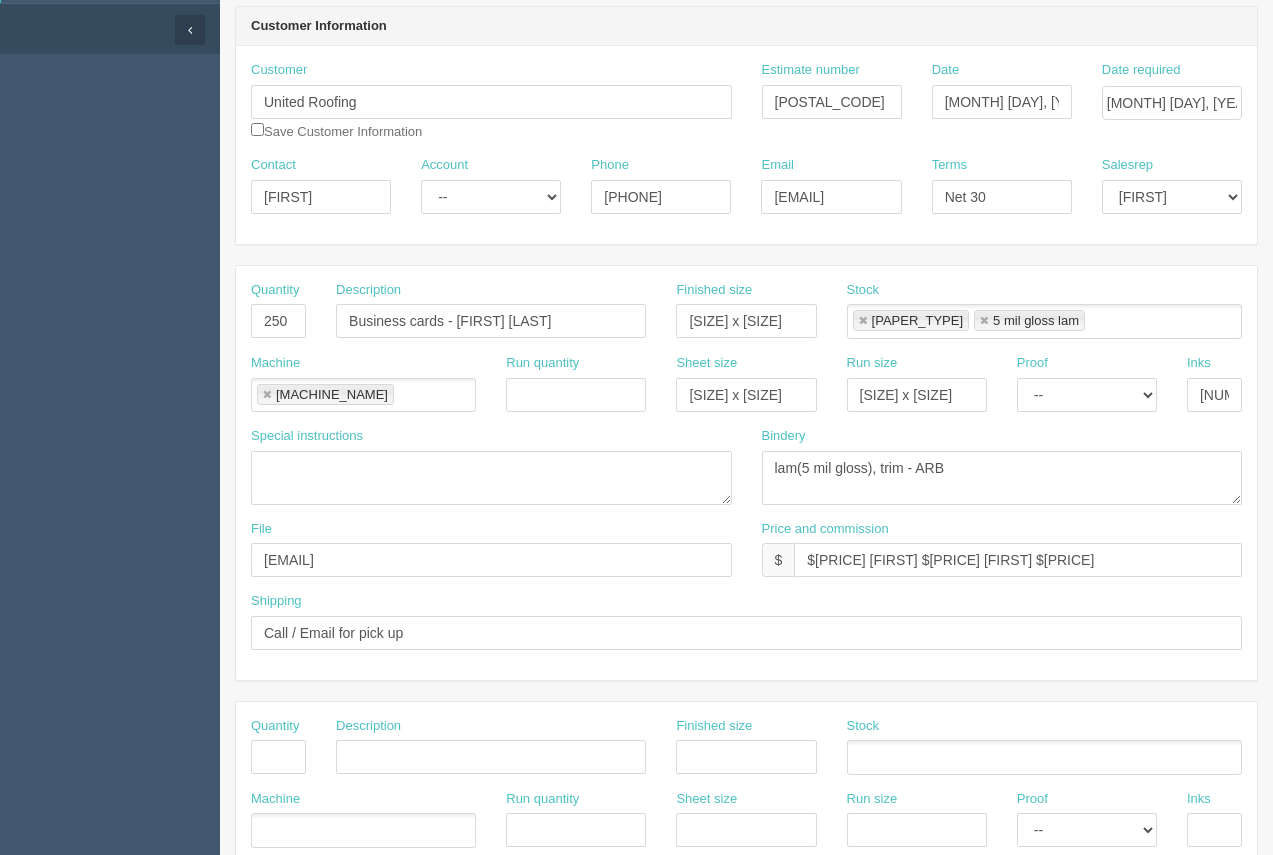 scroll, scrollTop: 180, scrollLeft: 0, axis: vertical 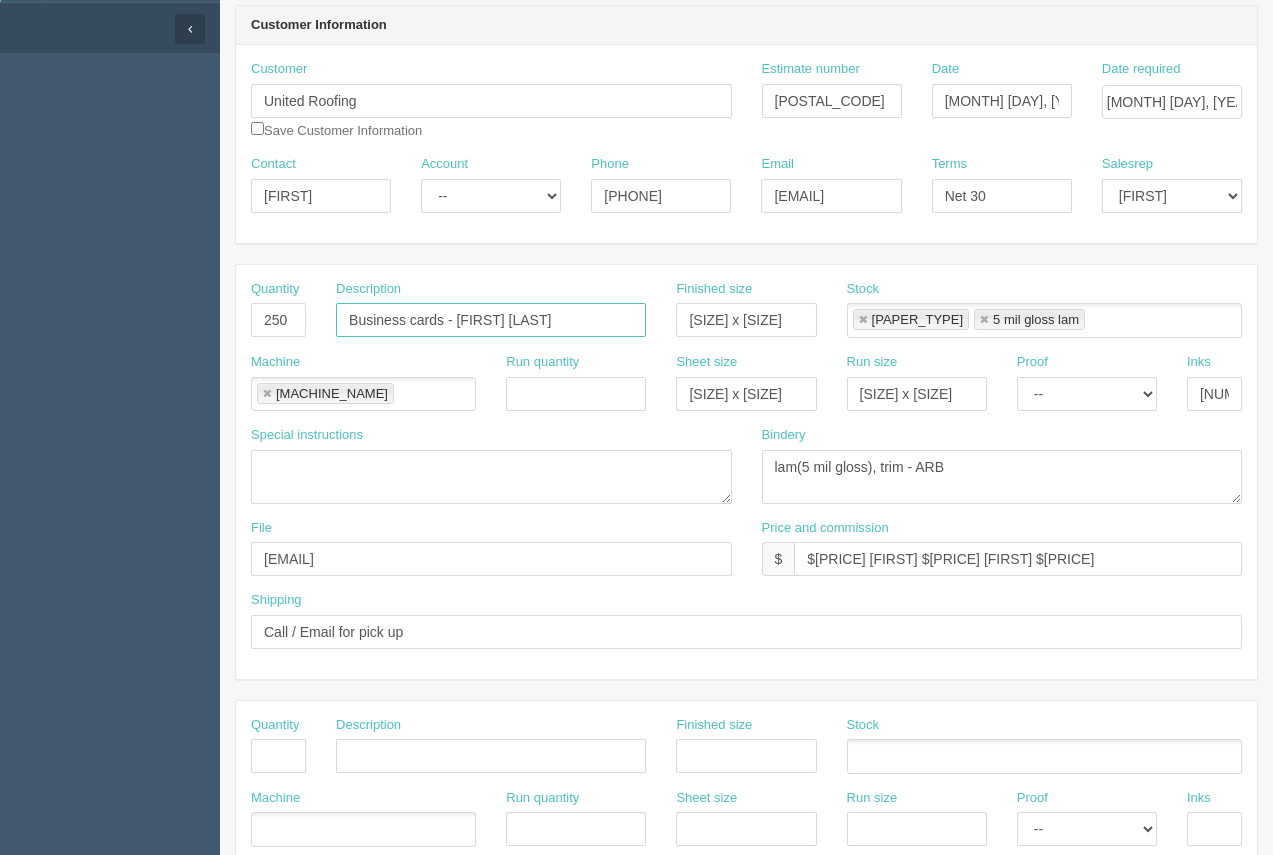 drag, startPoint x: 566, startPoint y: 325, endPoint x: 468, endPoint y: 314, distance: 98.61542 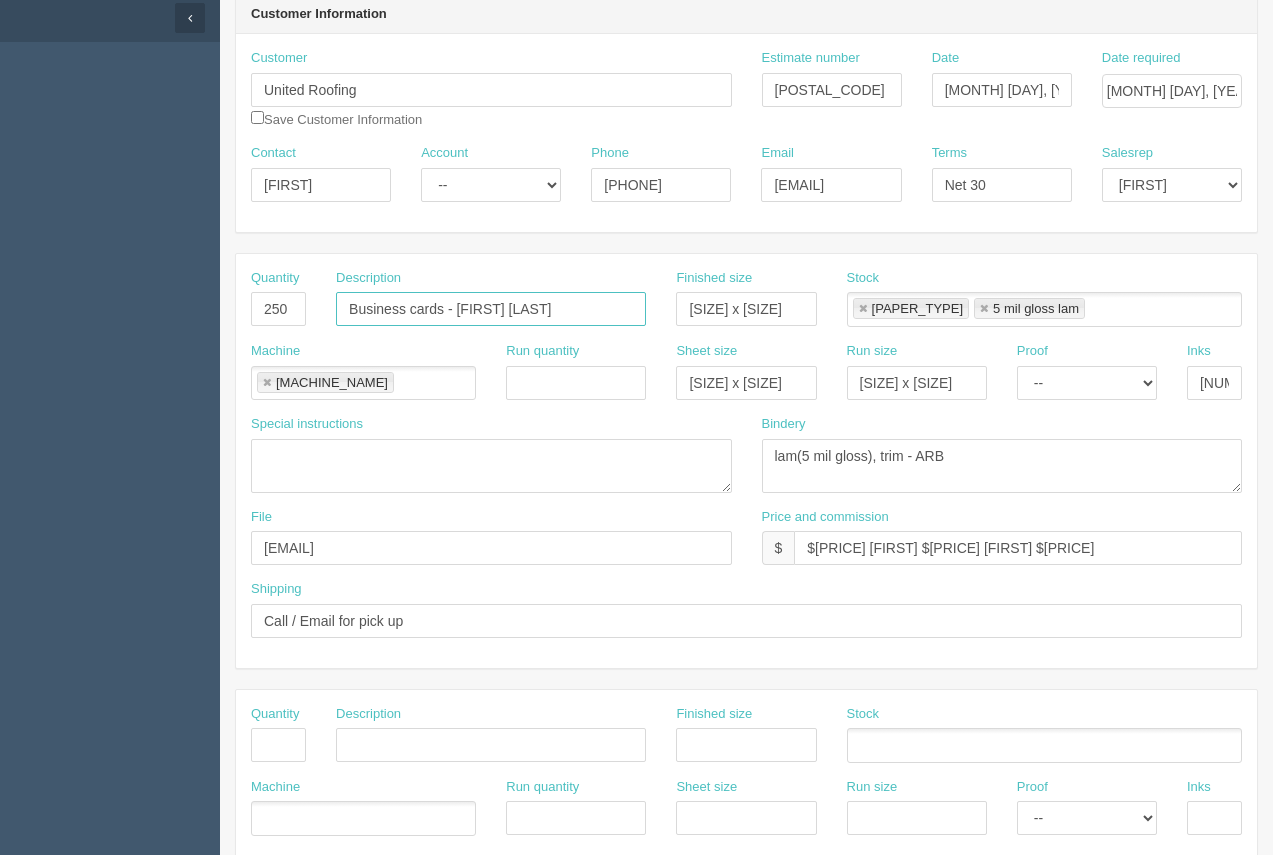 scroll, scrollTop: 0, scrollLeft: 0, axis: both 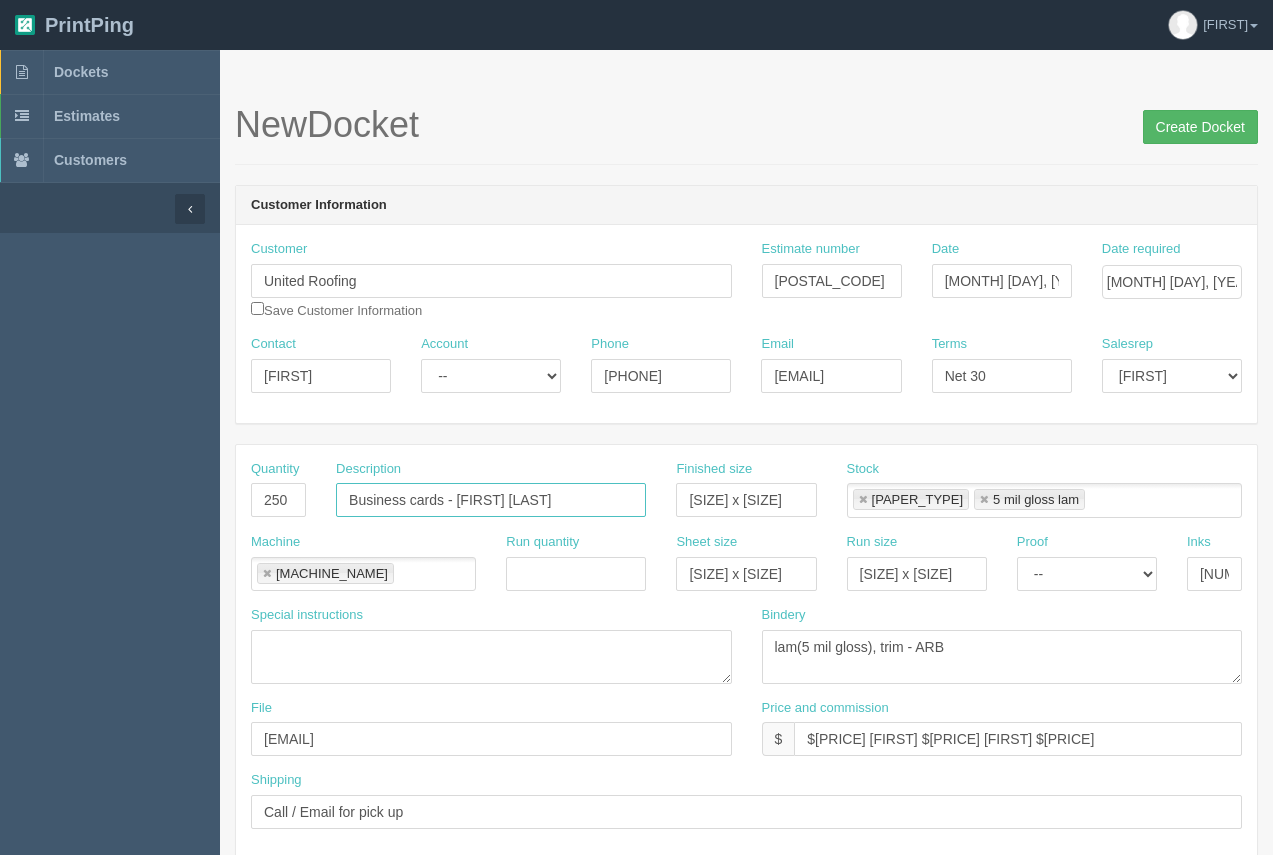 type on "Business cards - [FIRST] [LAST]" 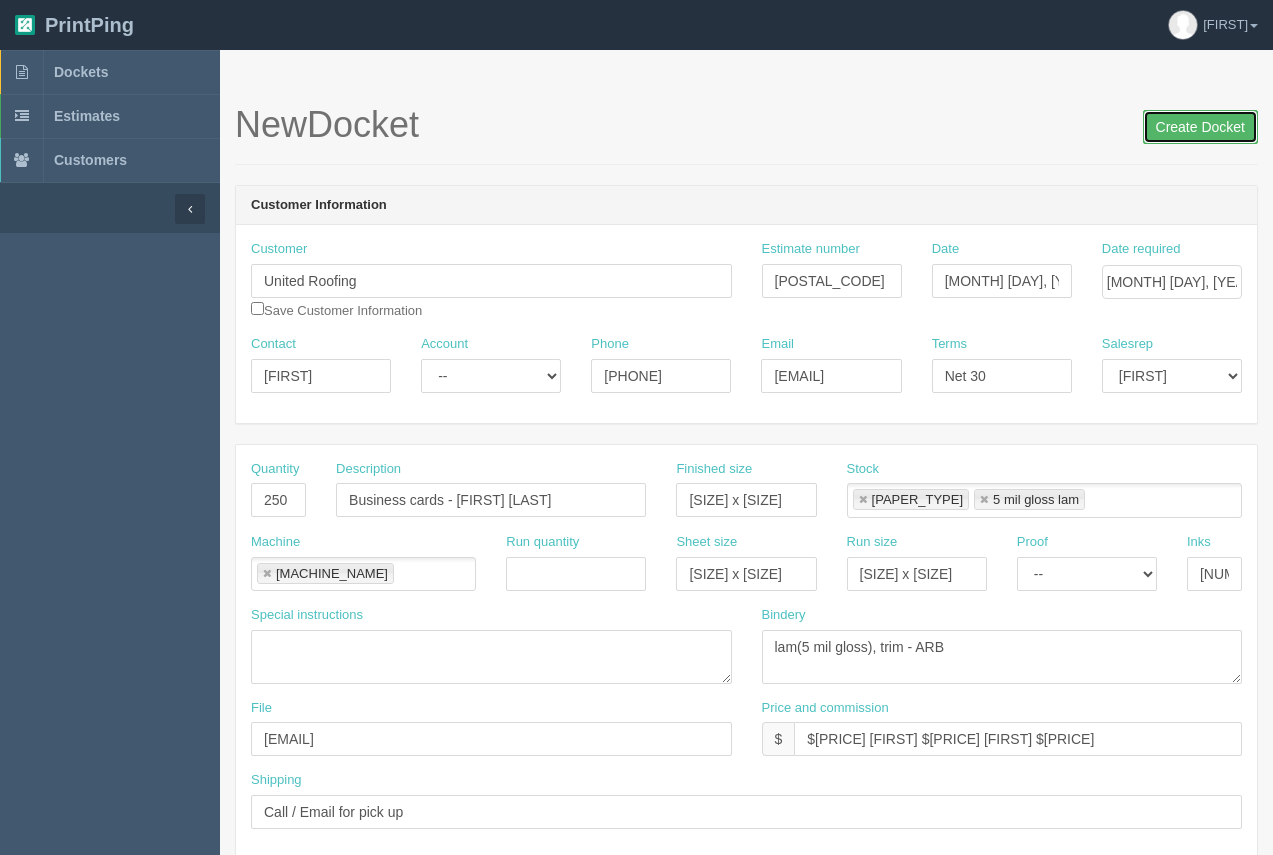 click on "Create Docket" at bounding box center (1200, 127) 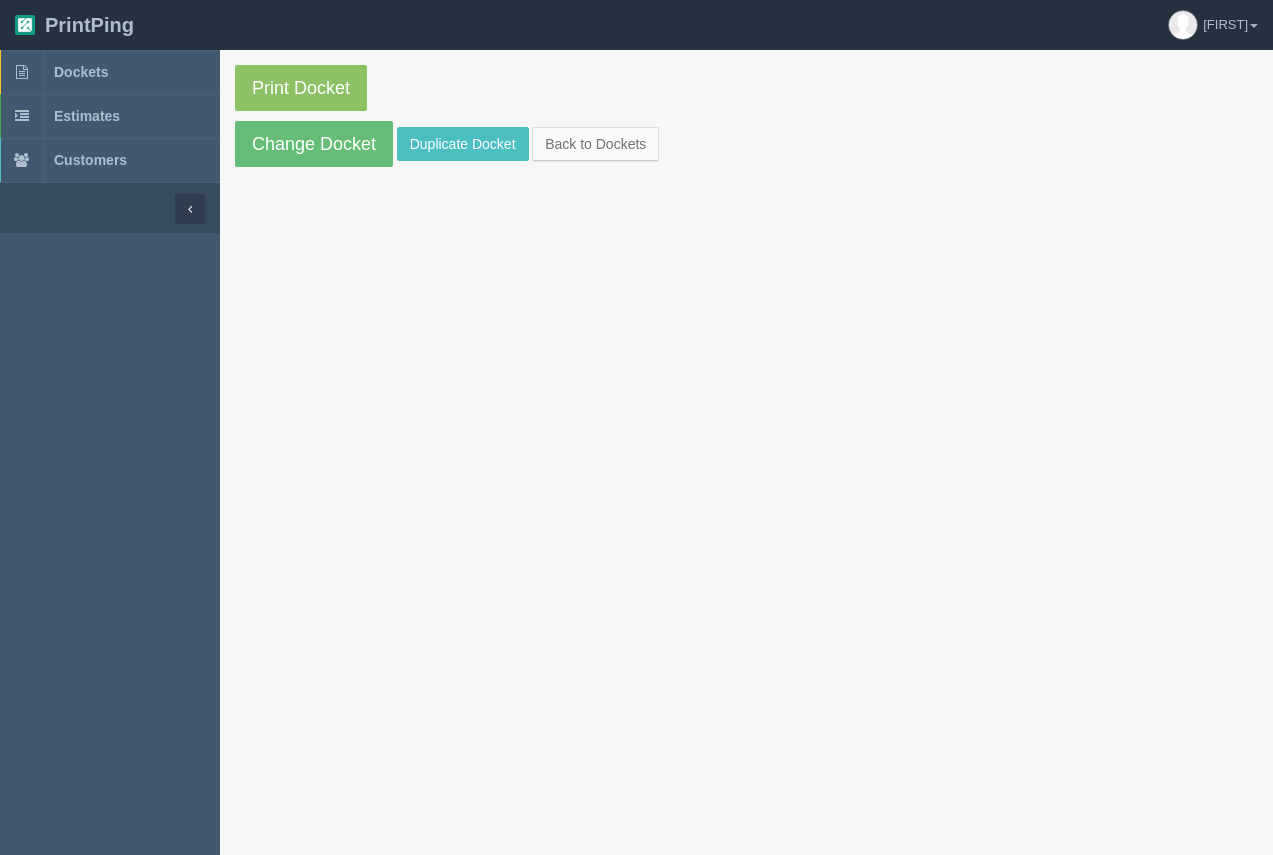 scroll, scrollTop: 0, scrollLeft: 0, axis: both 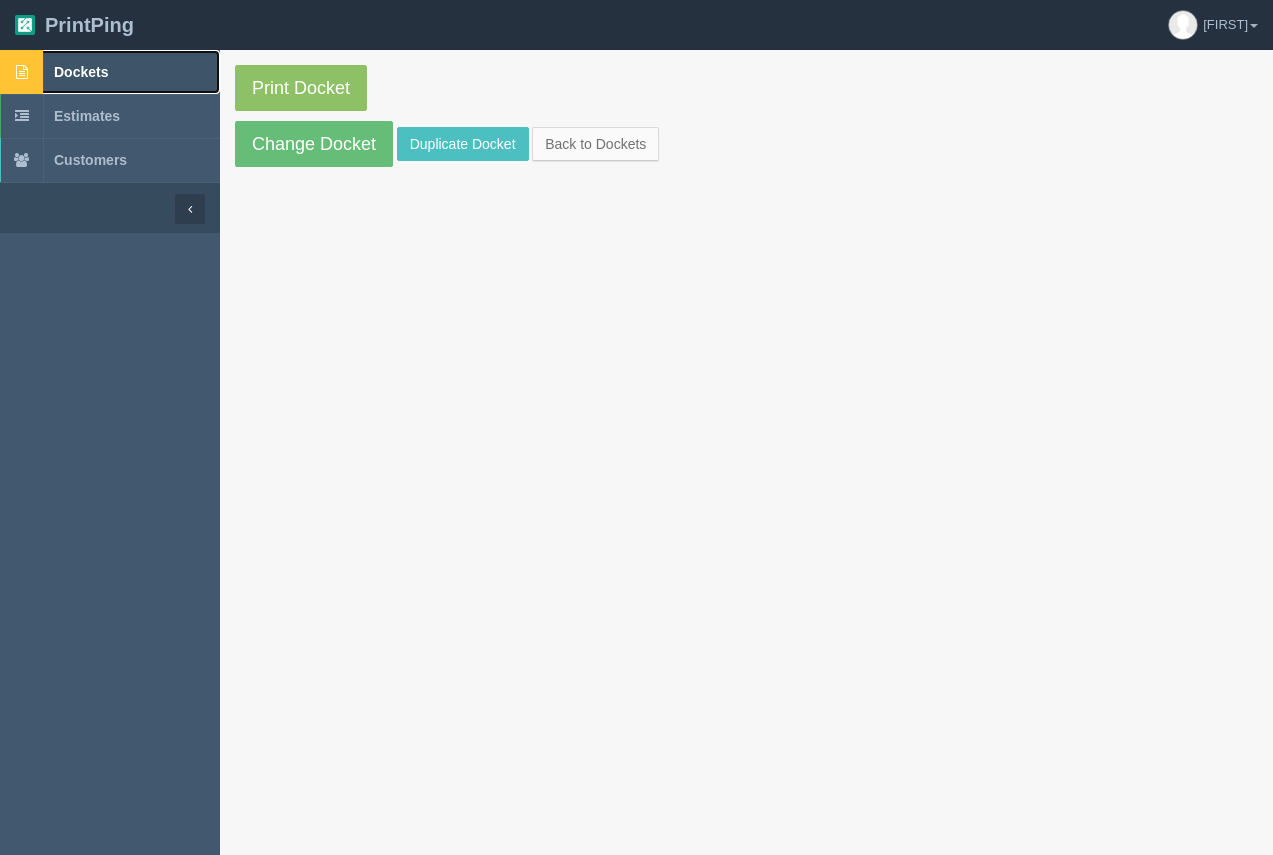 click on "Dockets" at bounding box center (81, 72) 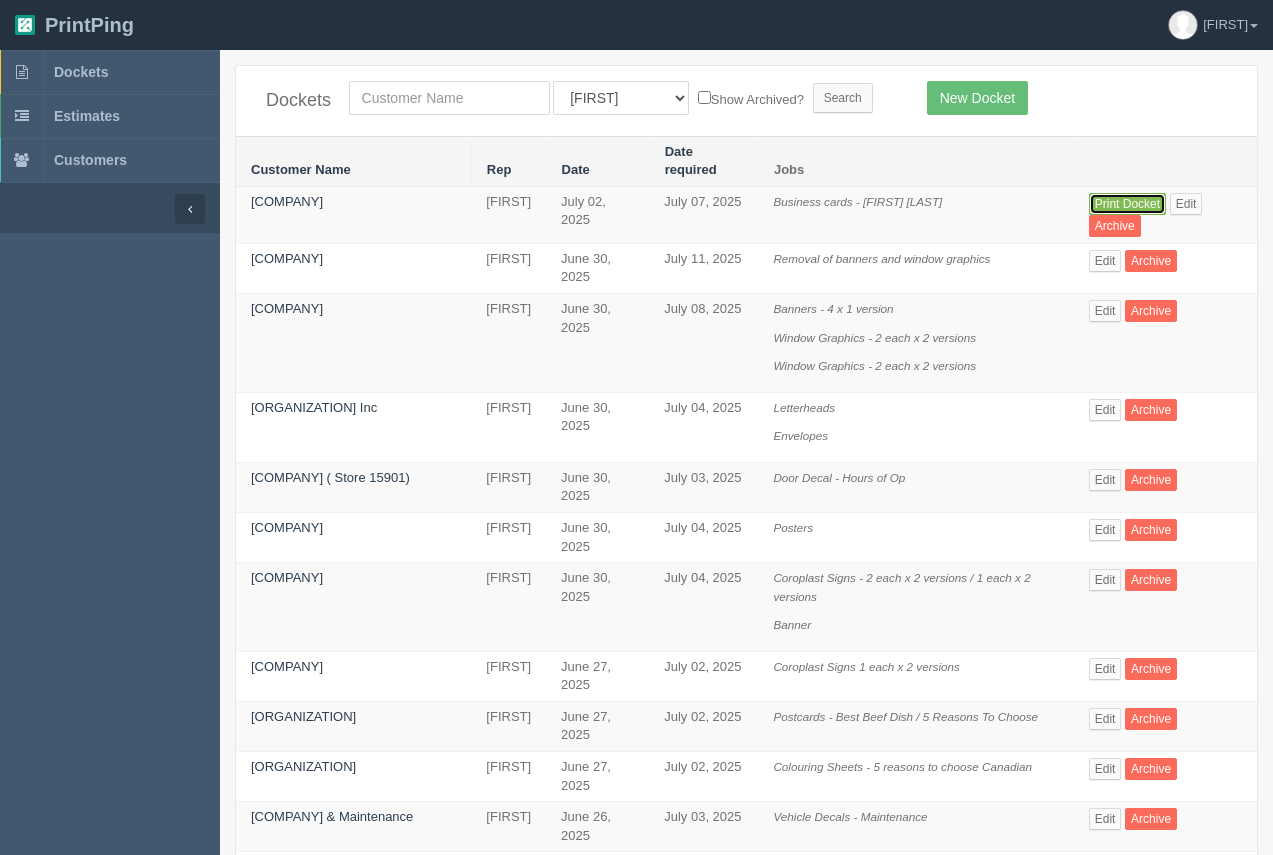 click on "Print Docket" at bounding box center [1127, 204] 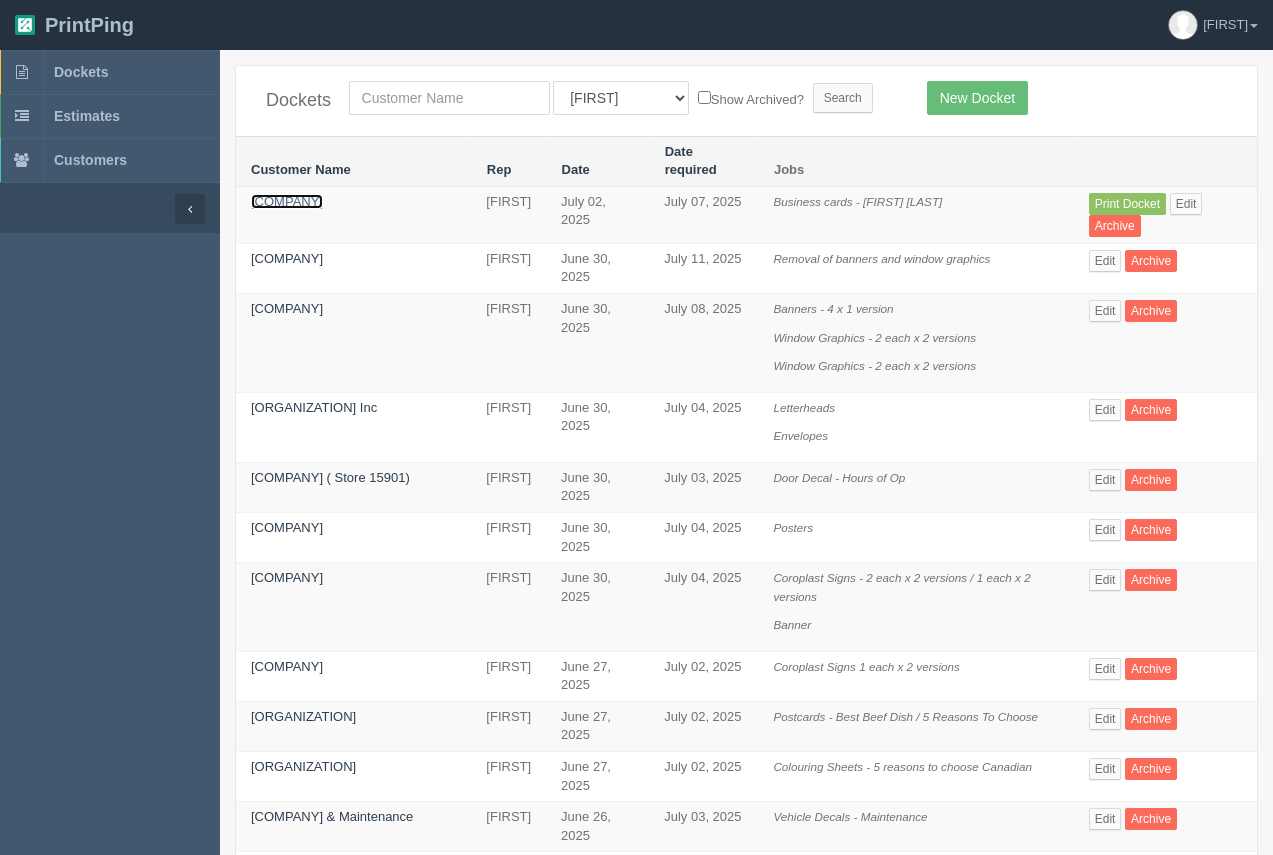 click on "United Roofing" at bounding box center (287, 201) 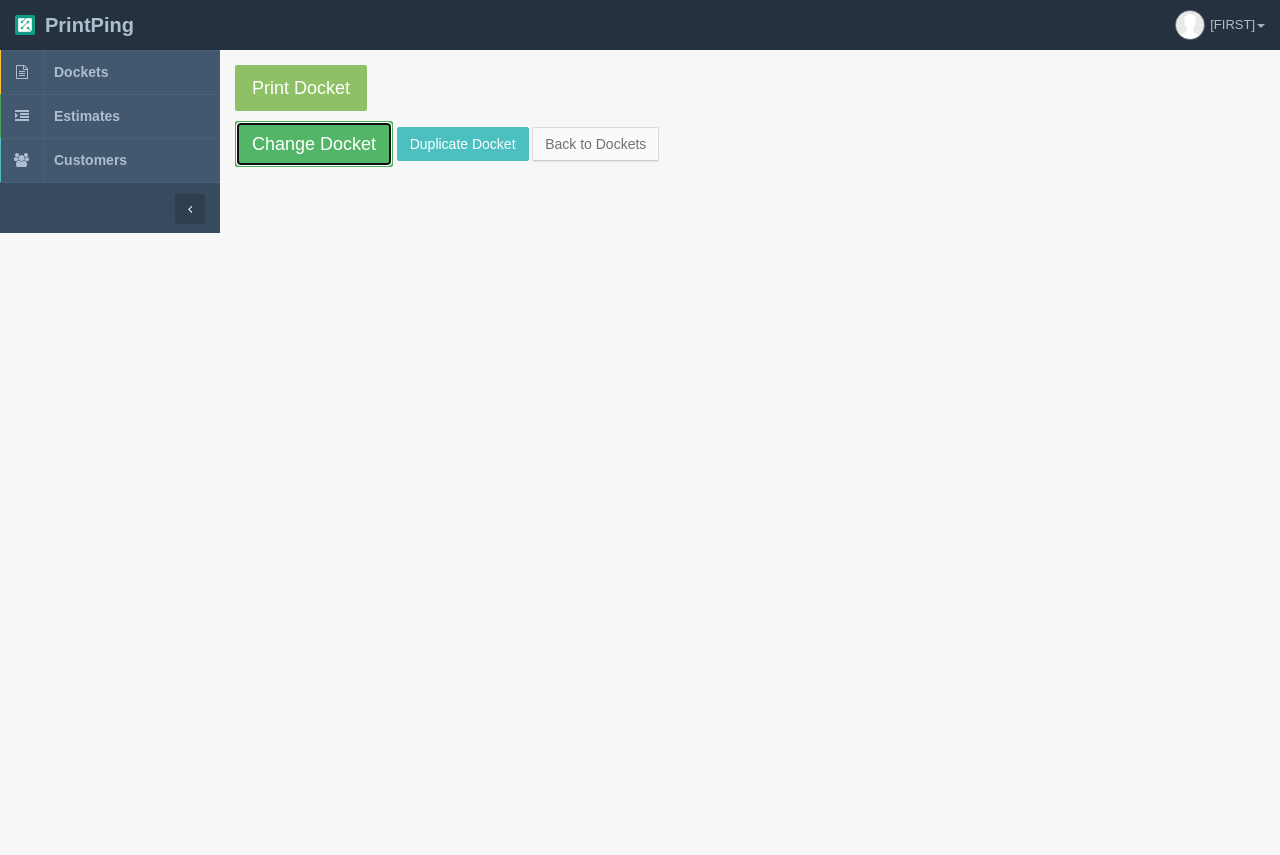 click on "ChangeDocket" at bounding box center [314, 144] 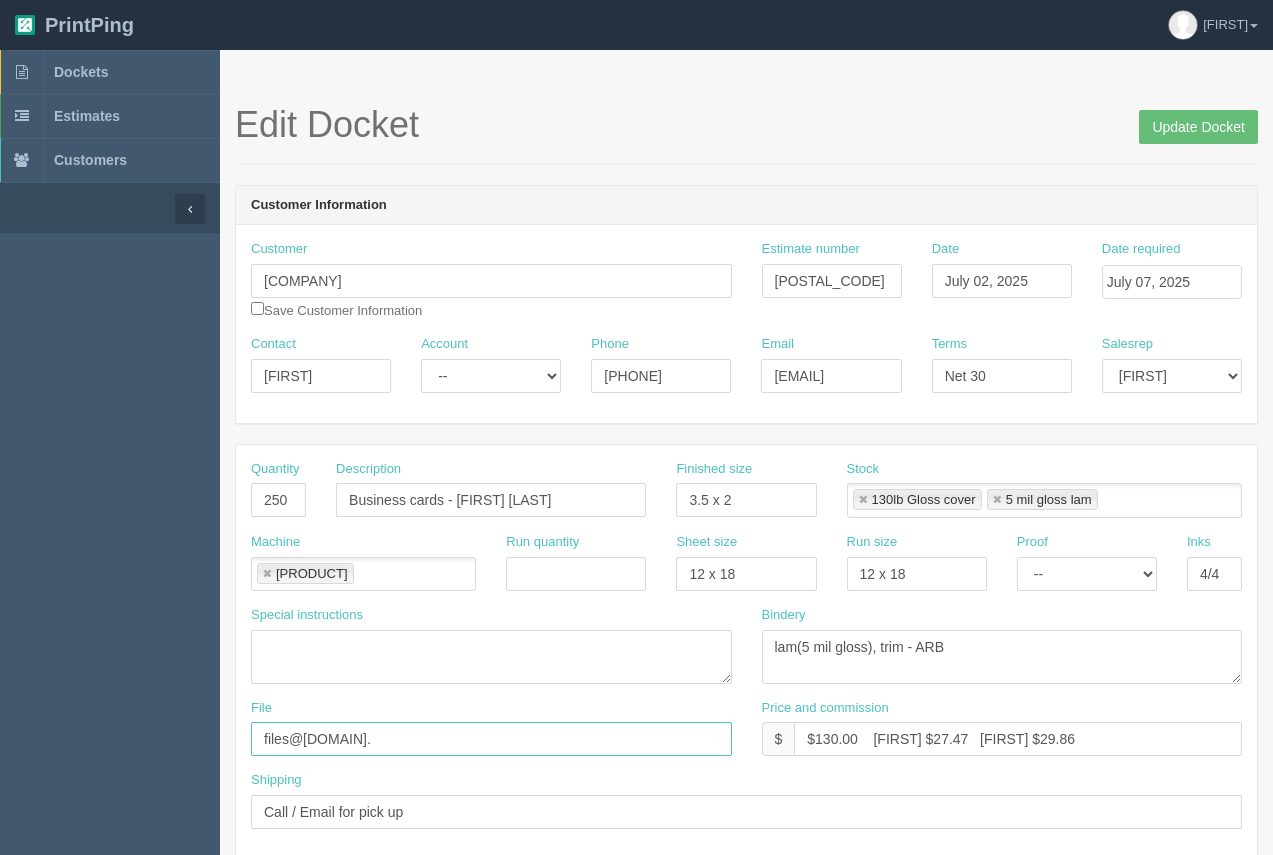 drag, startPoint x: 397, startPoint y: 747, endPoint x: 250, endPoint y: 728, distance: 148.22281 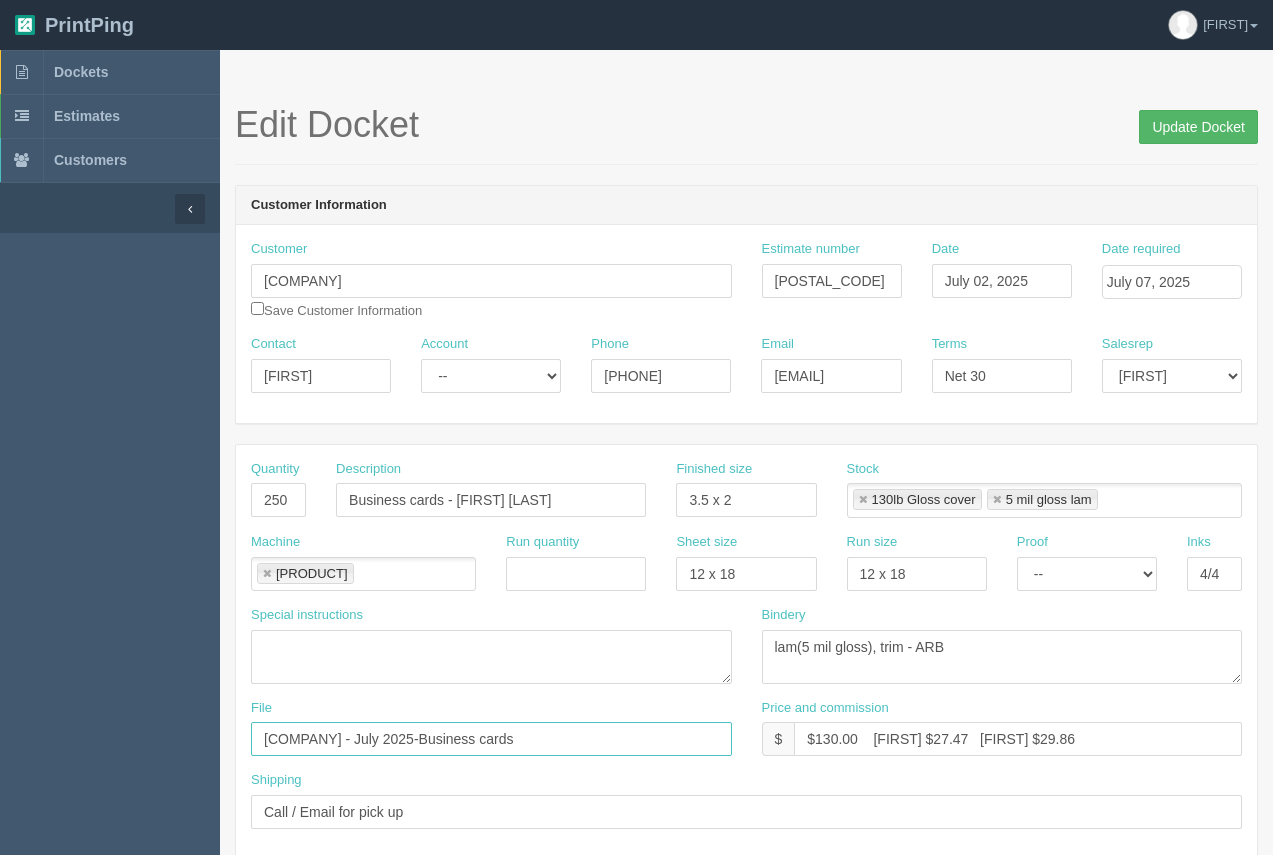 type on "United Roofing - July 2025-Business cards" 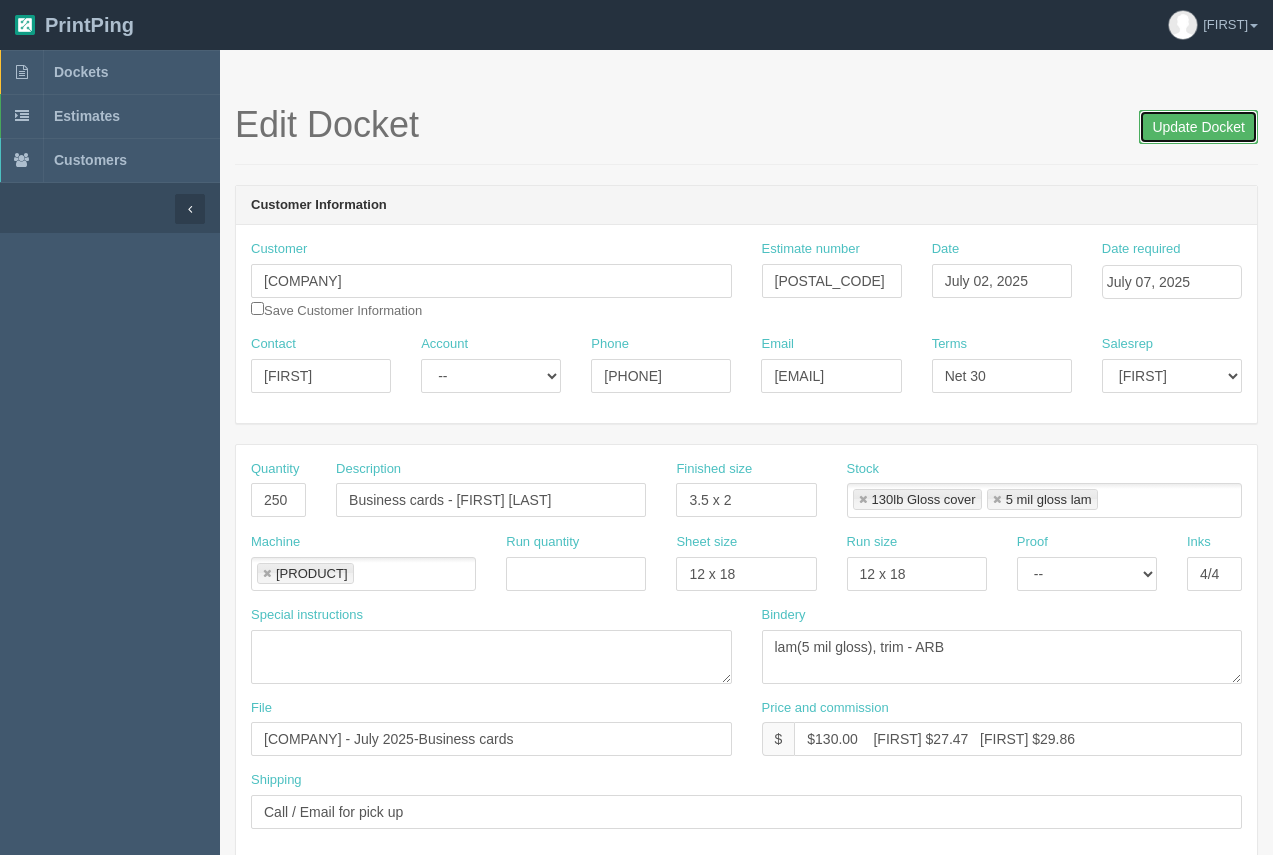 click on "Update Docket" at bounding box center (1198, 127) 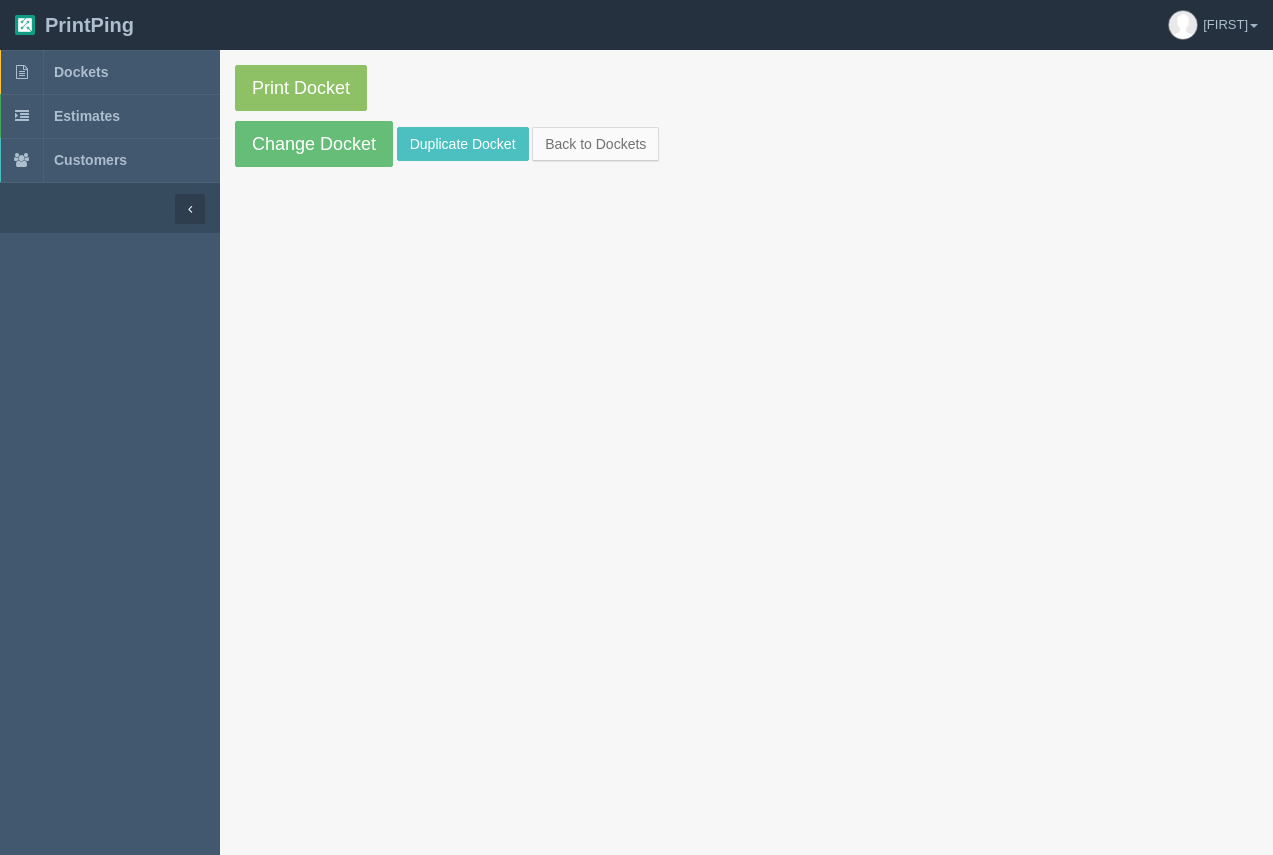 scroll, scrollTop: 0, scrollLeft: 0, axis: both 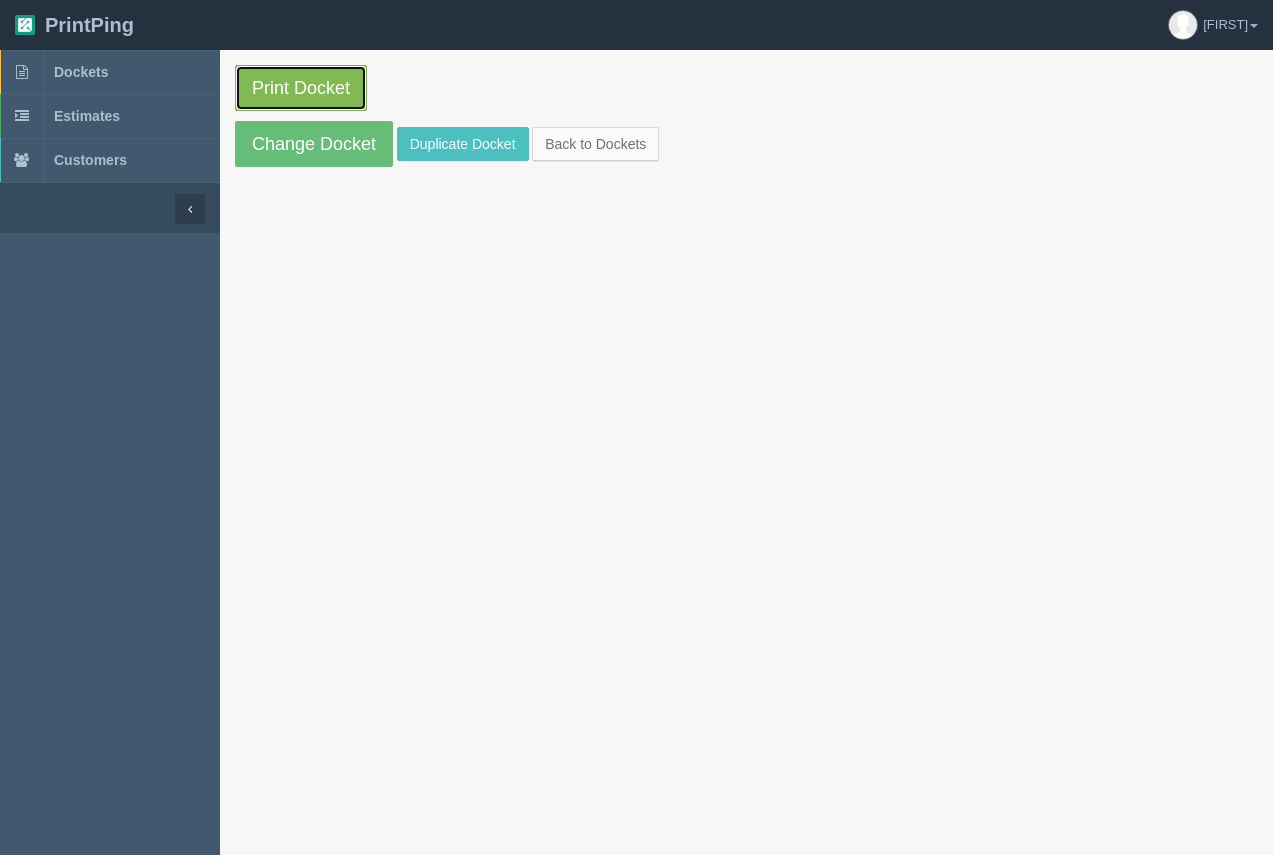 click on "Print Docket" at bounding box center [301, 88] 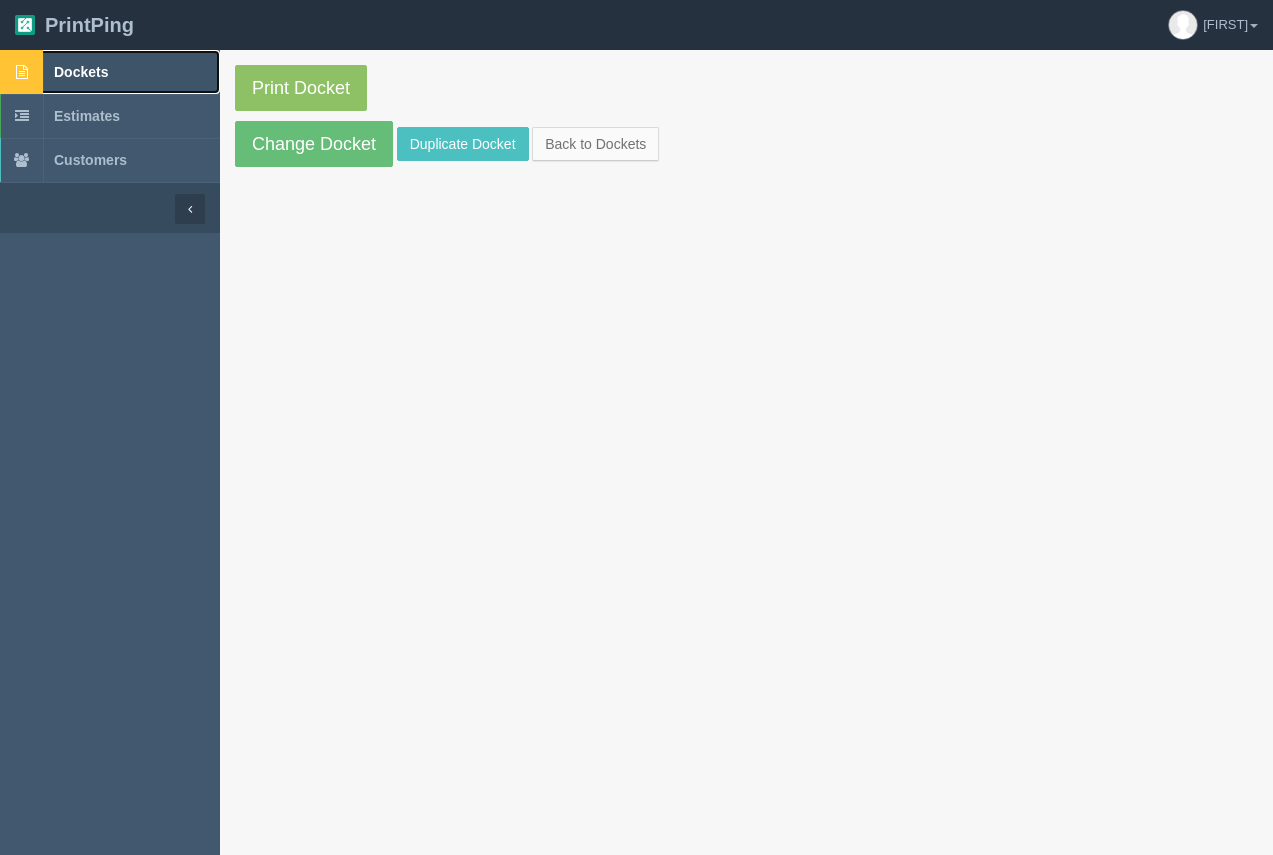 click on "Dockets" at bounding box center [81, 72] 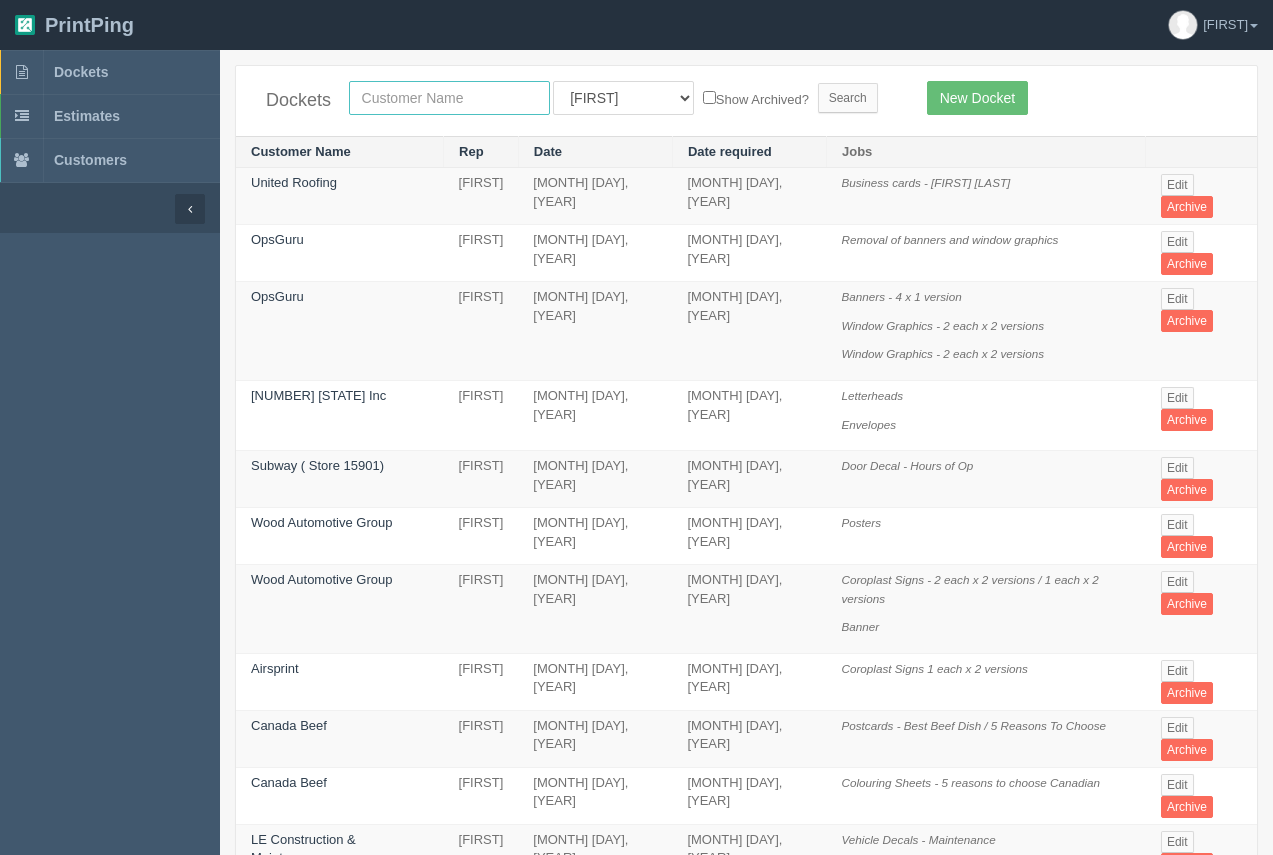 click at bounding box center [449, 98] 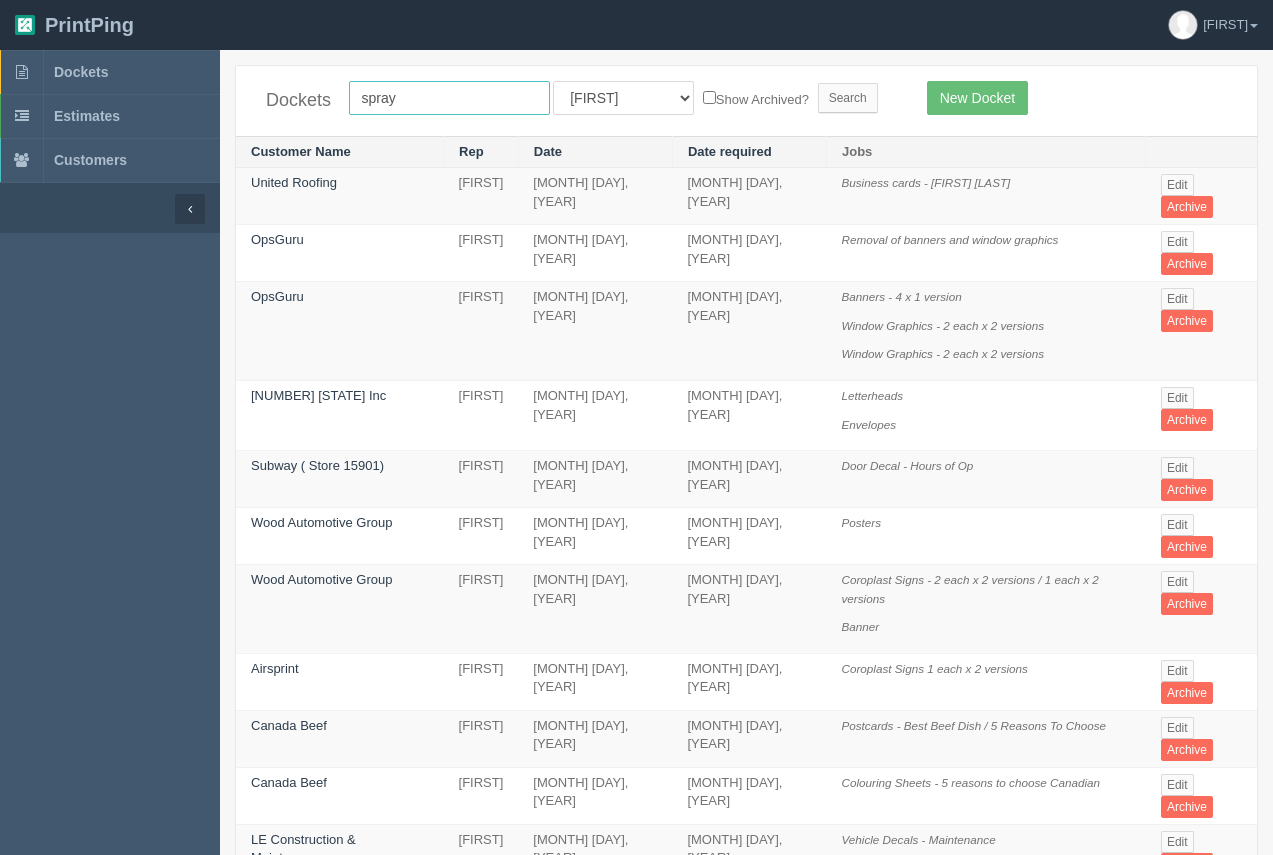 type on "spray group" 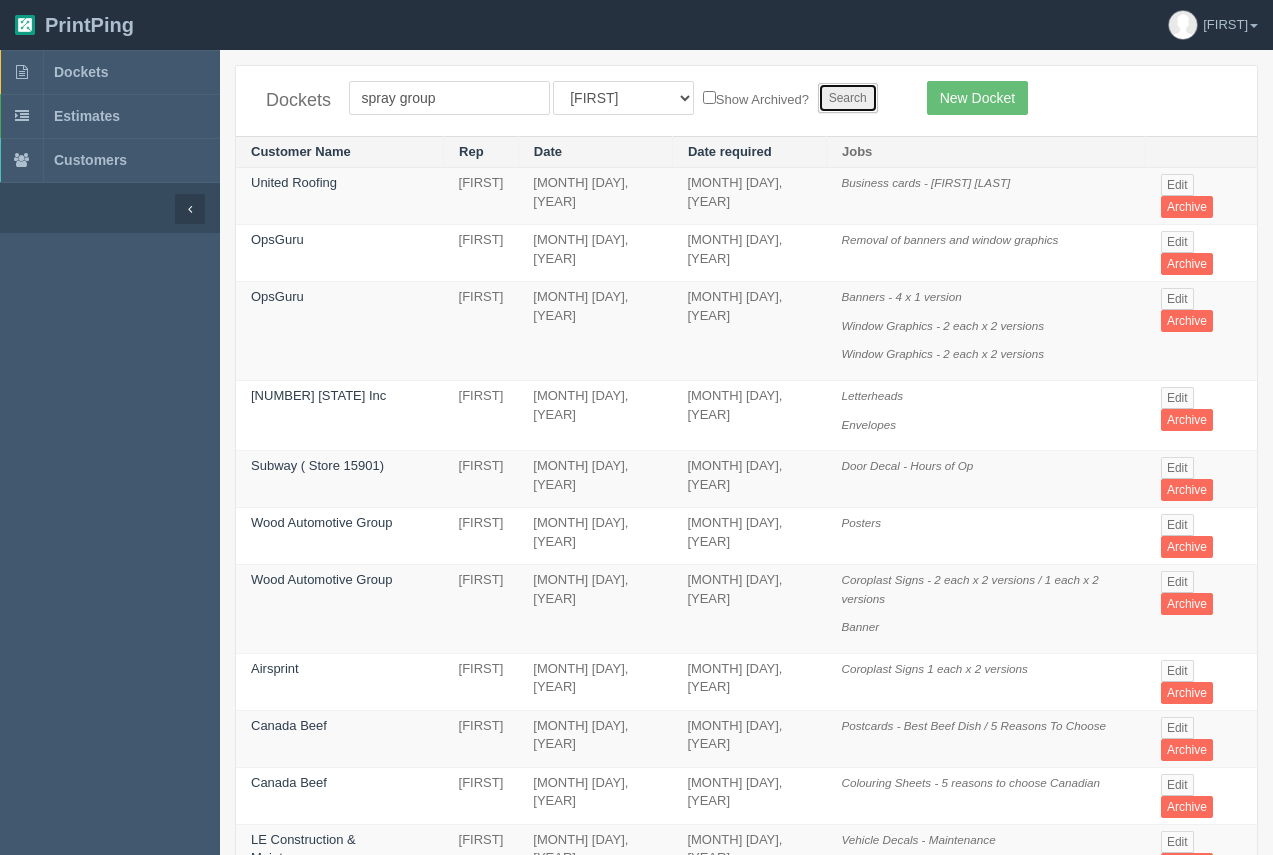 click on "Search" at bounding box center [848, 98] 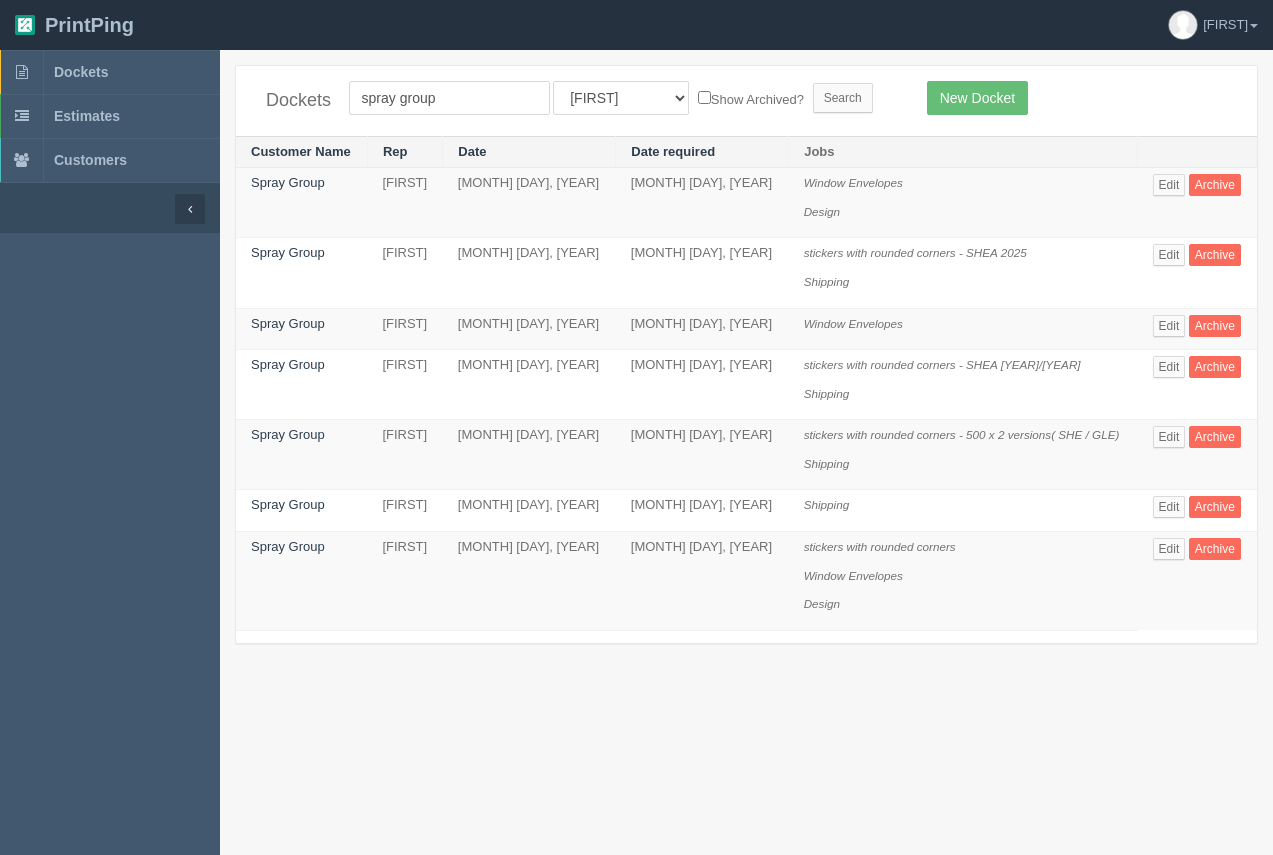 scroll, scrollTop: 0, scrollLeft: 0, axis: both 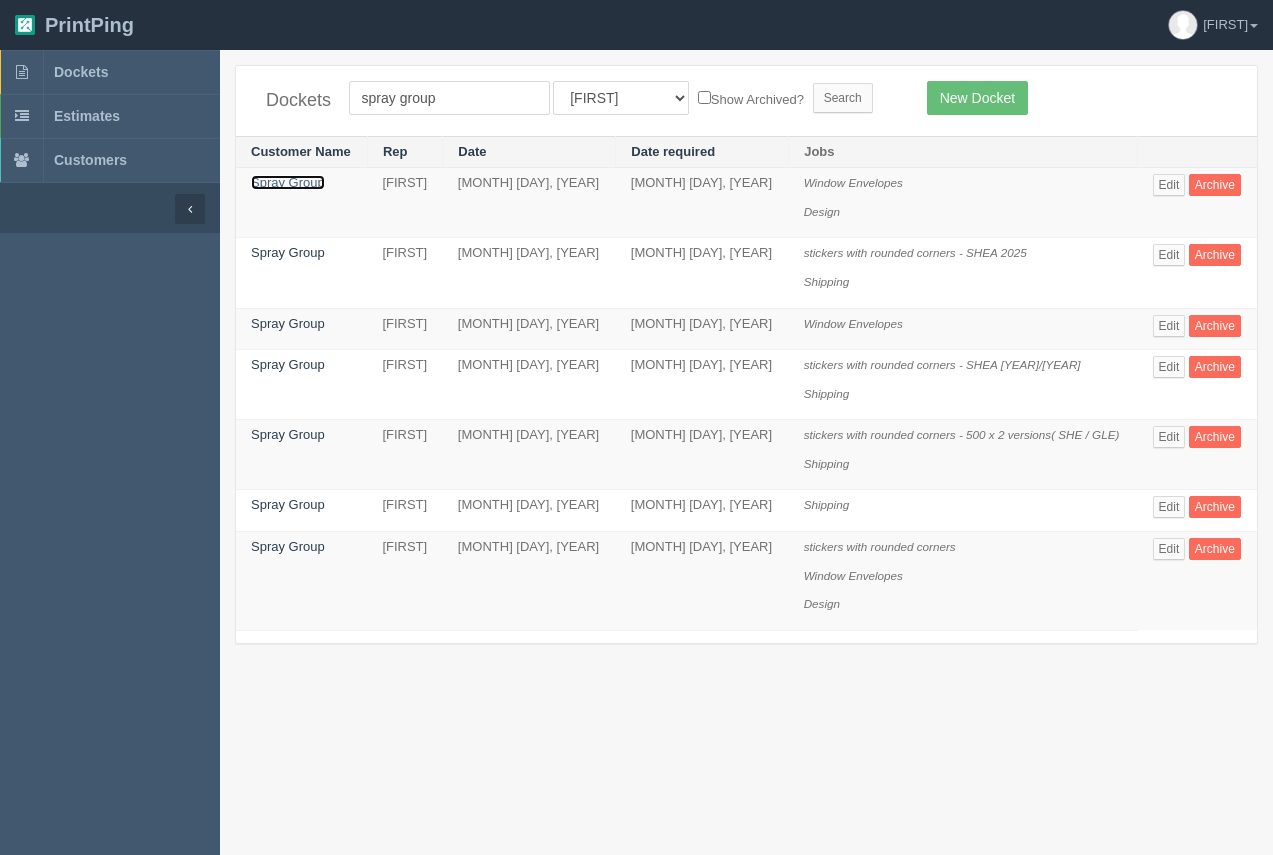 click on "Spray Group" at bounding box center (288, 182) 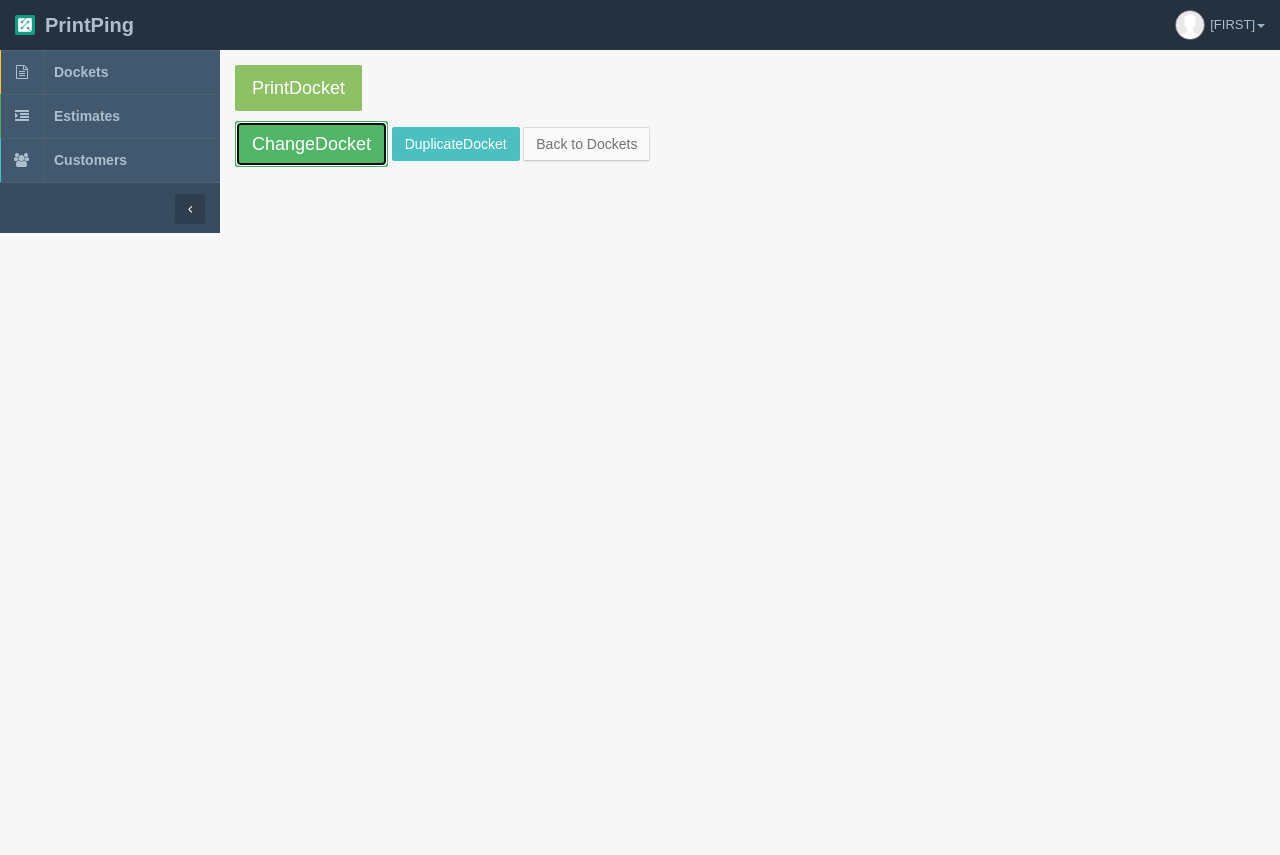 click on "ChangeDocket" at bounding box center (311, 144) 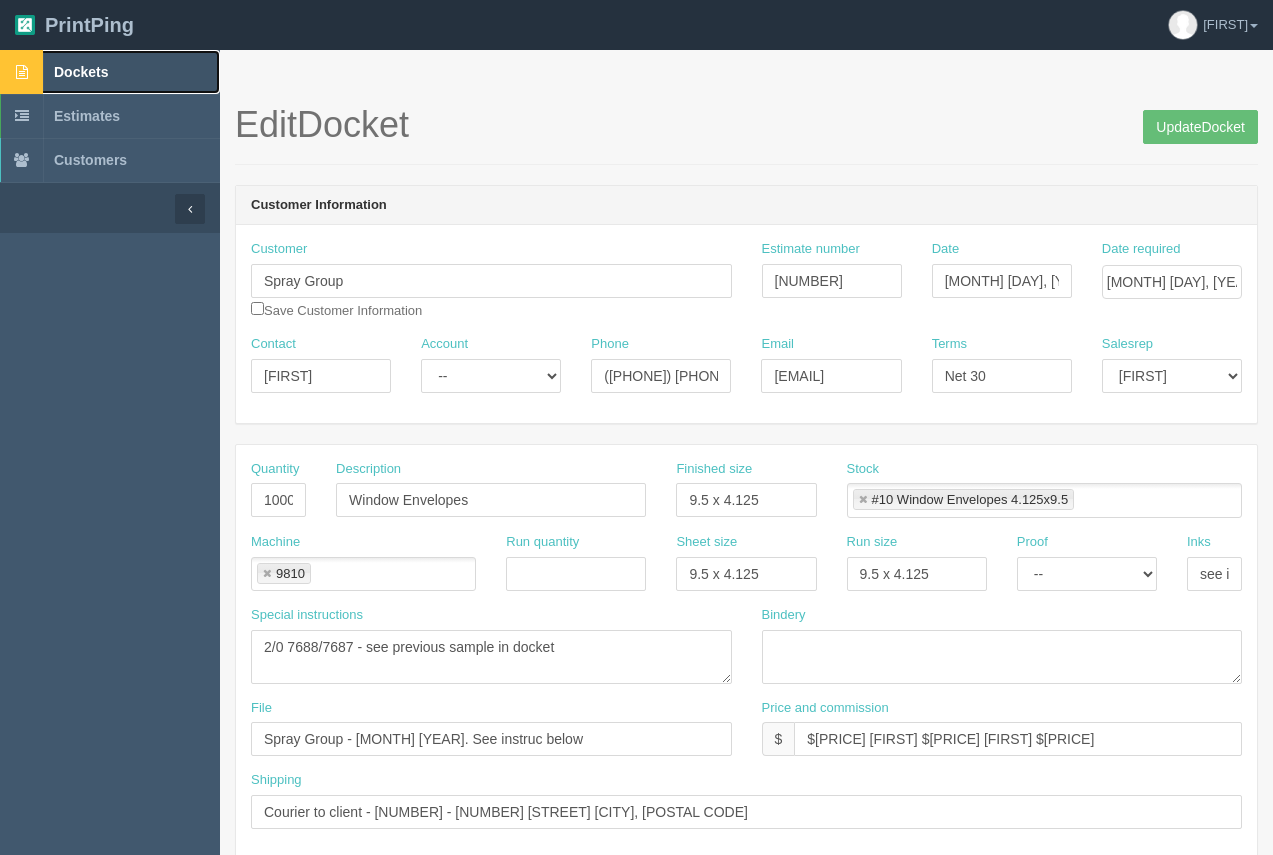 click on "Dockets" at bounding box center (81, 72) 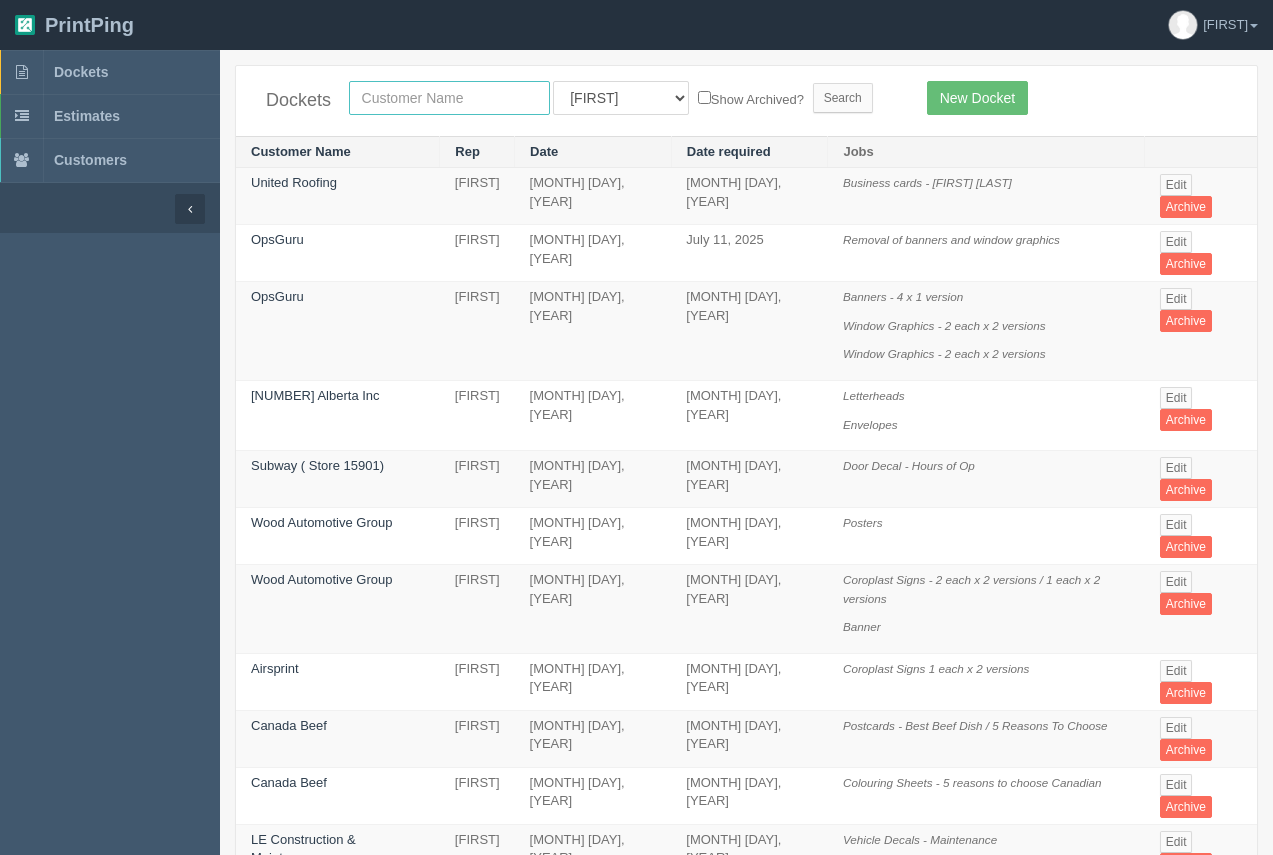 click at bounding box center [449, 98] 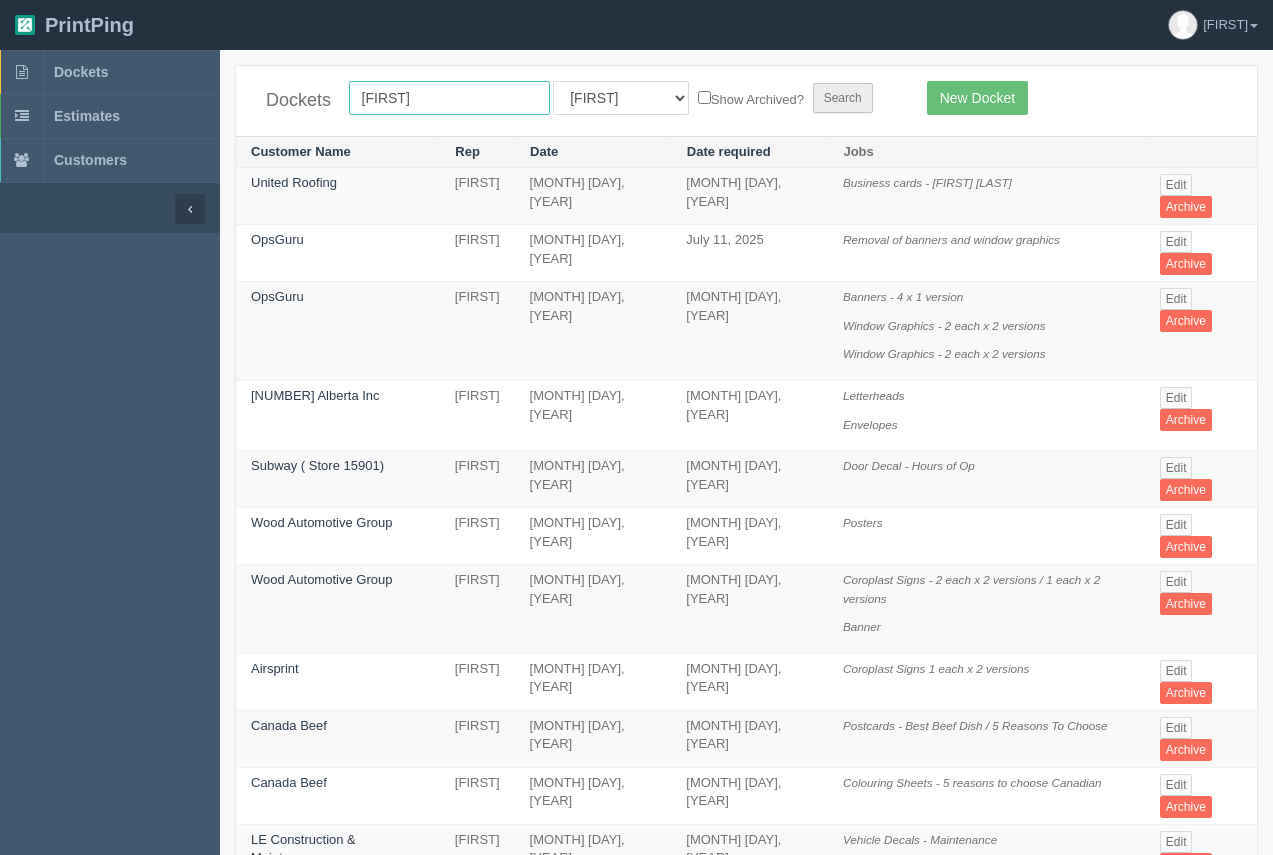 type on "farmor" 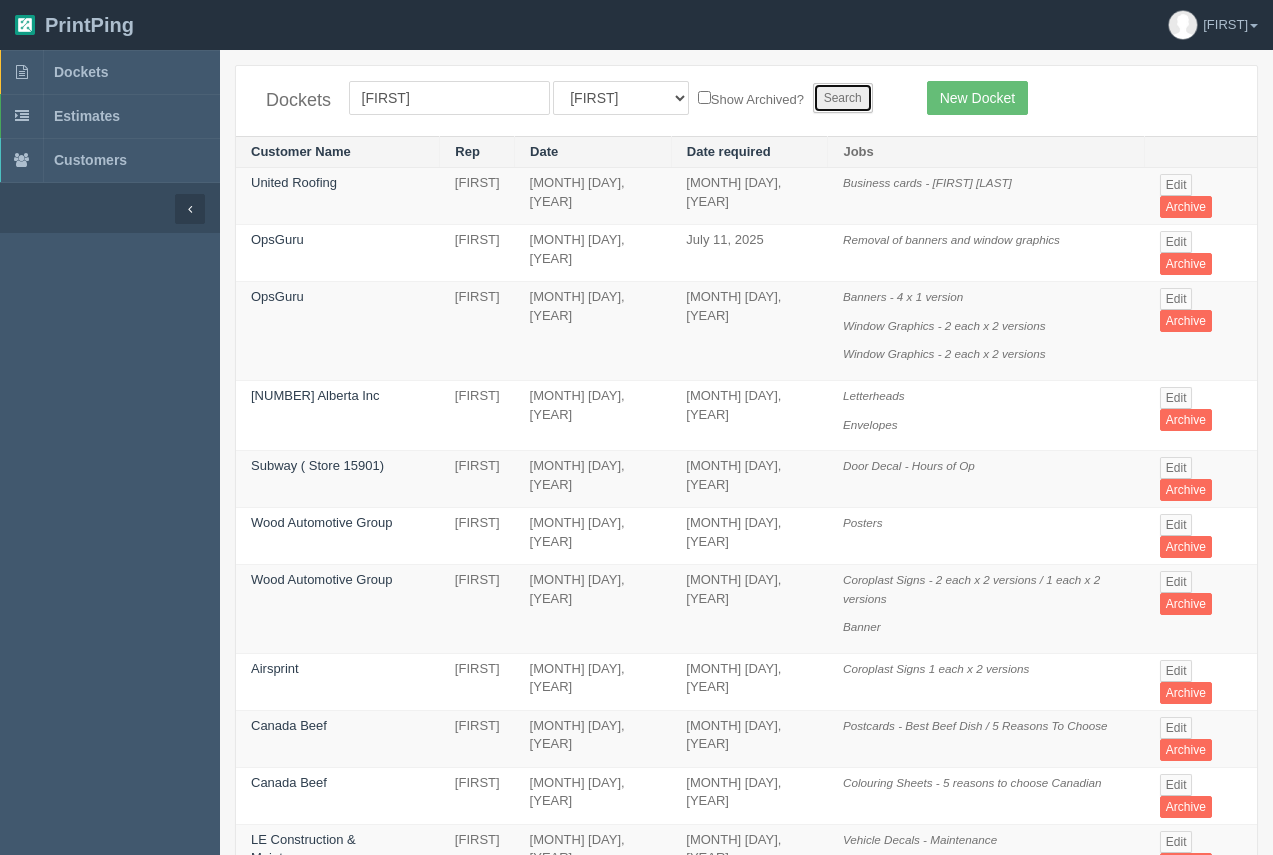 drag, startPoint x: 818, startPoint y: 100, endPoint x: 328, endPoint y: 223, distance: 505.20193 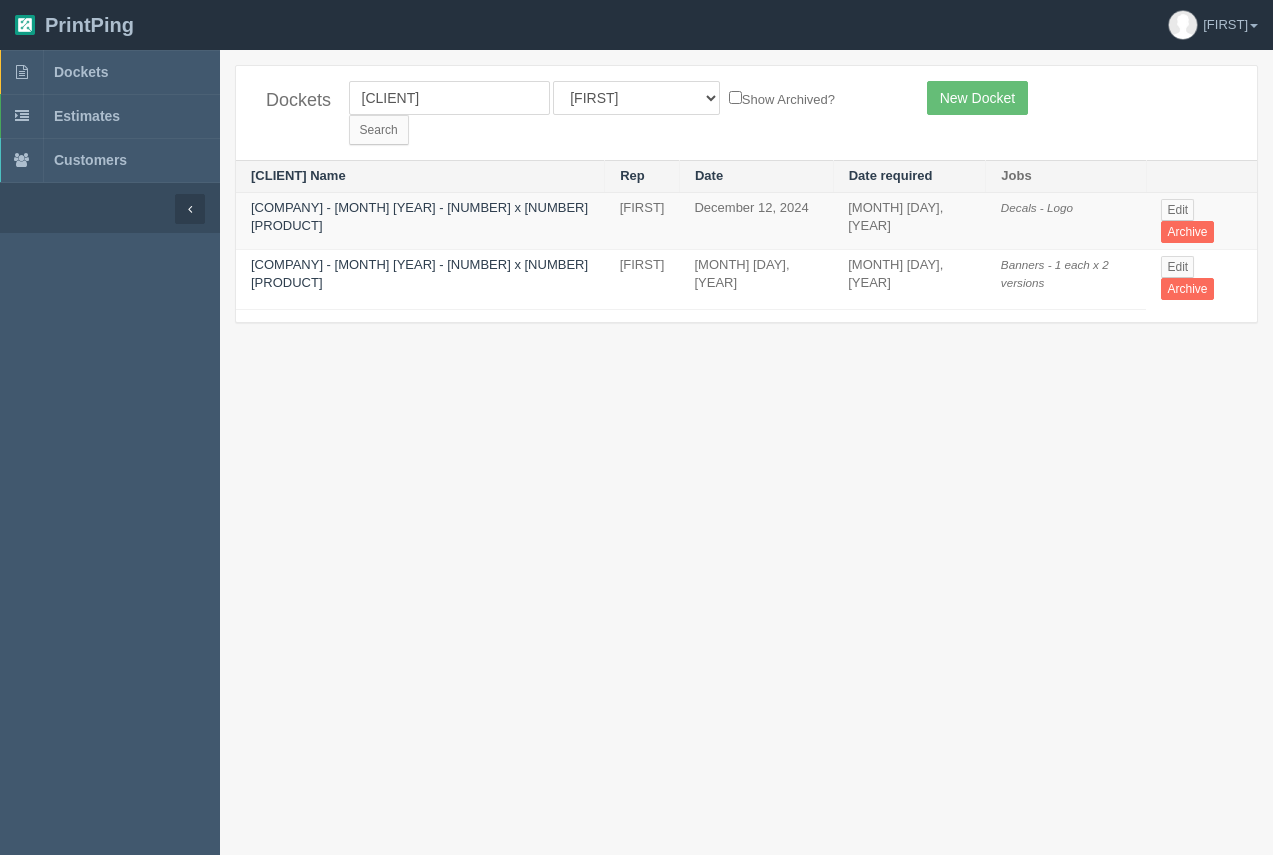 scroll, scrollTop: 0, scrollLeft: 0, axis: both 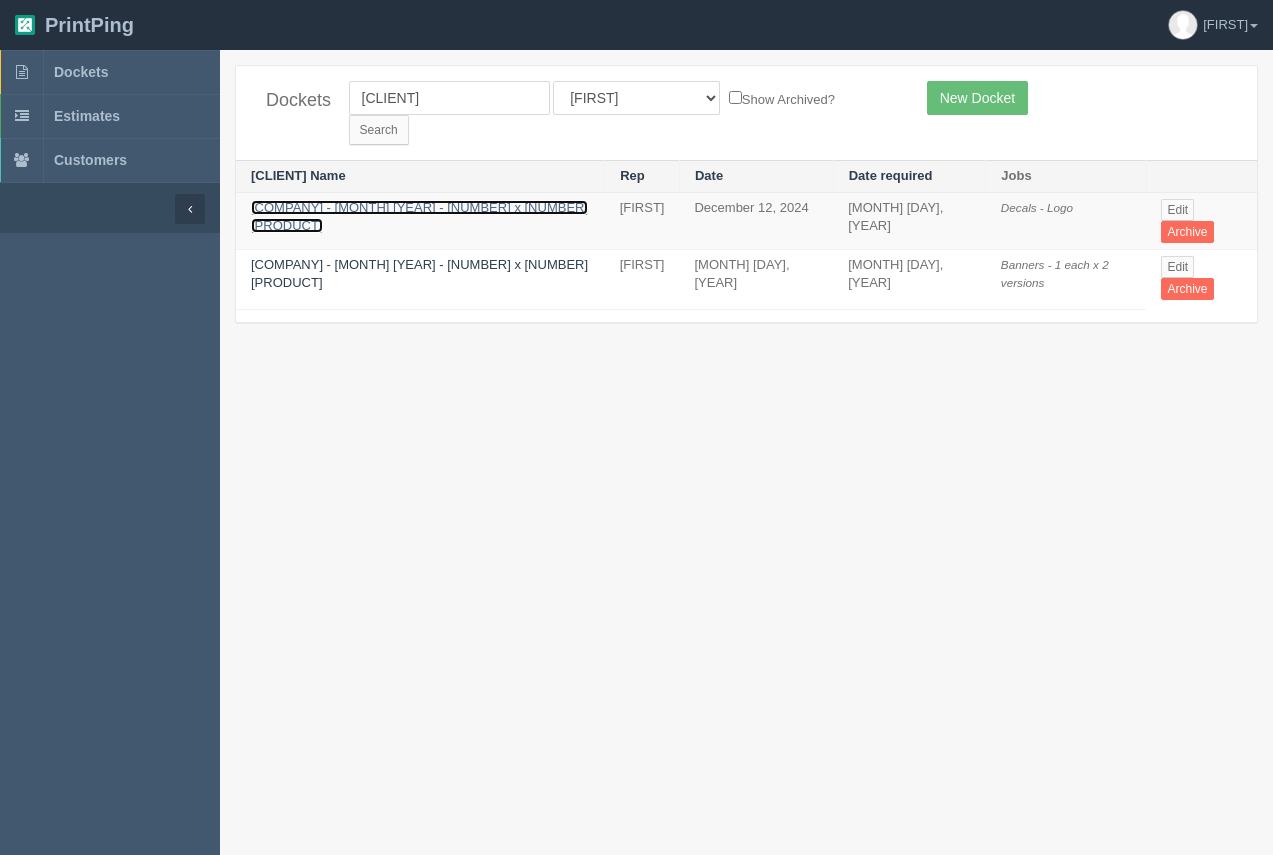 click on "FARMOR Architecture" at bounding box center (419, 217) 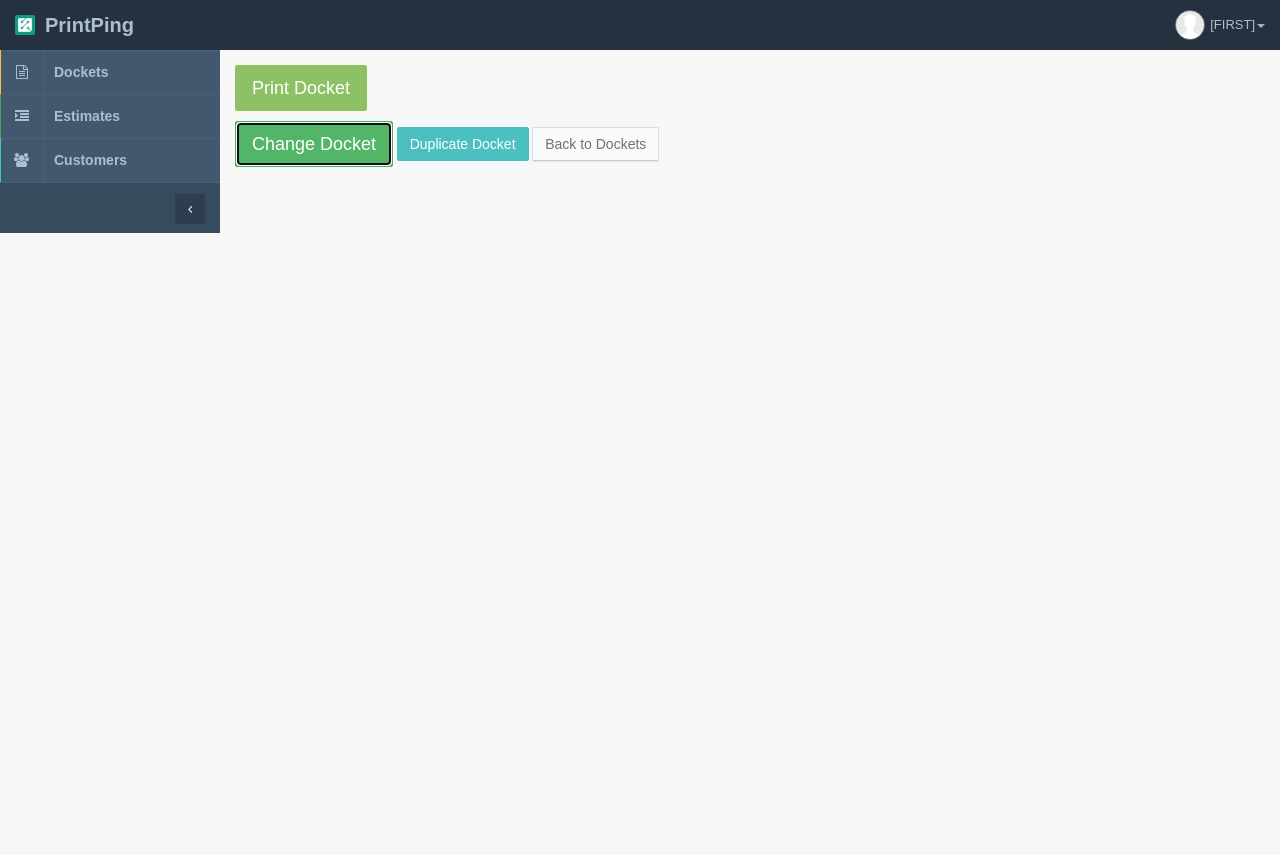 click on "Change Docket" at bounding box center (314, 144) 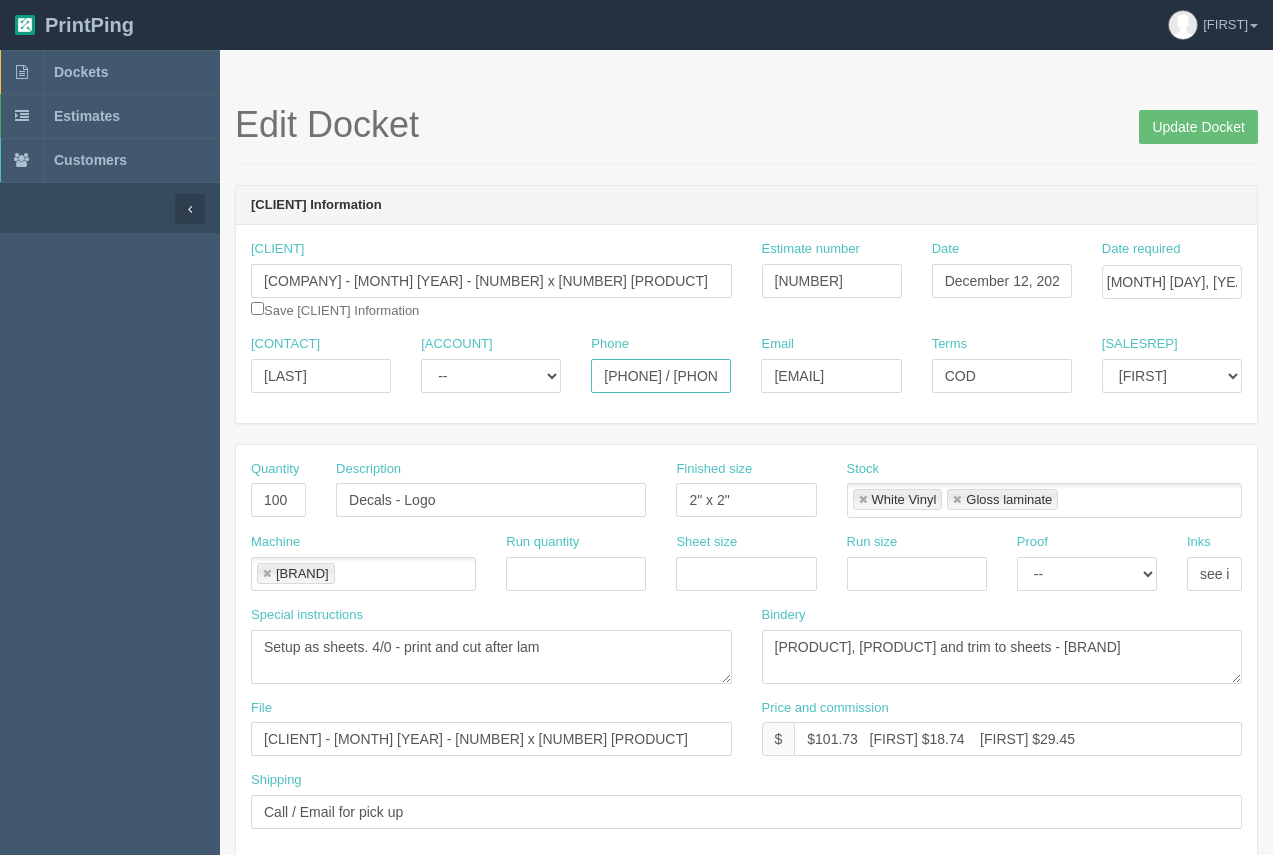 click on "825.365.3098 / 403.453.4413" at bounding box center (661, 376) 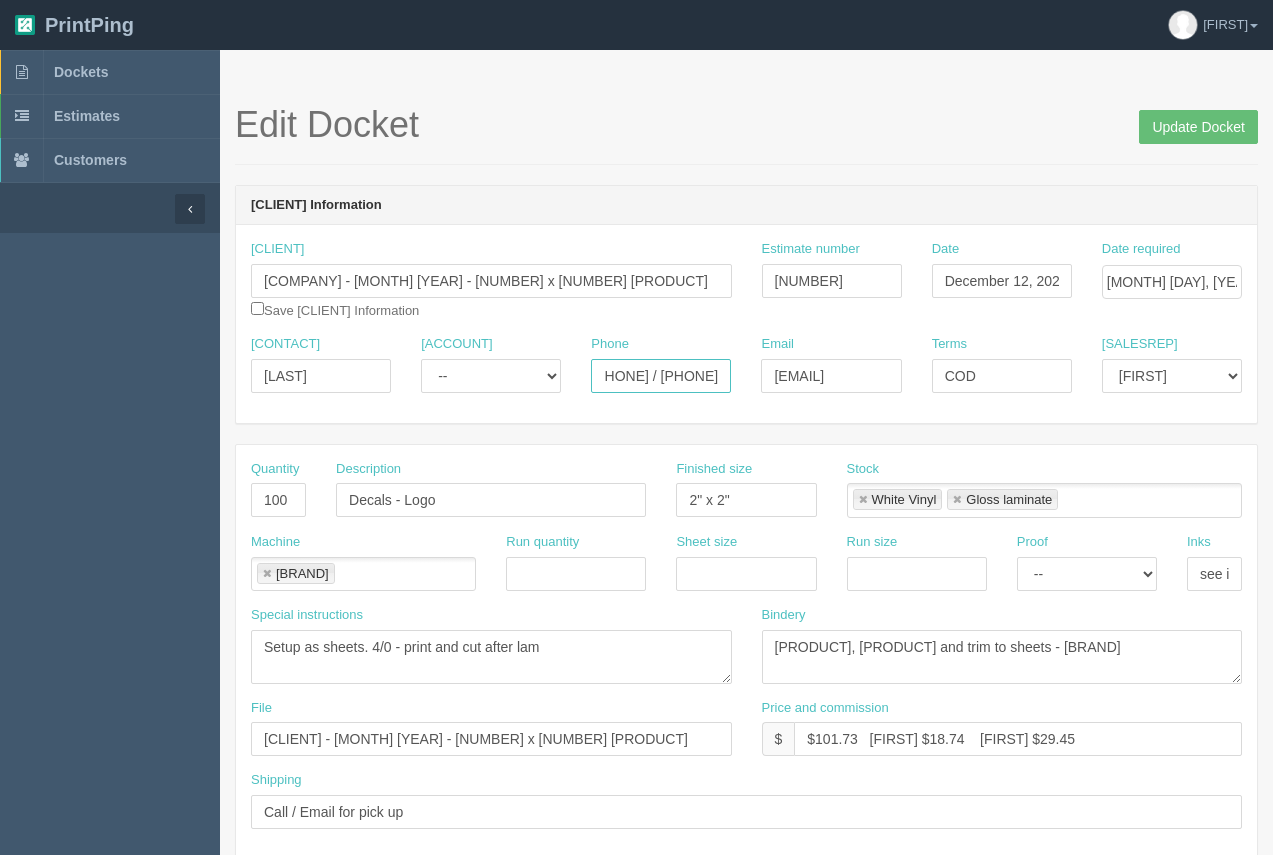 scroll, scrollTop: 0, scrollLeft: 0, axis: both 